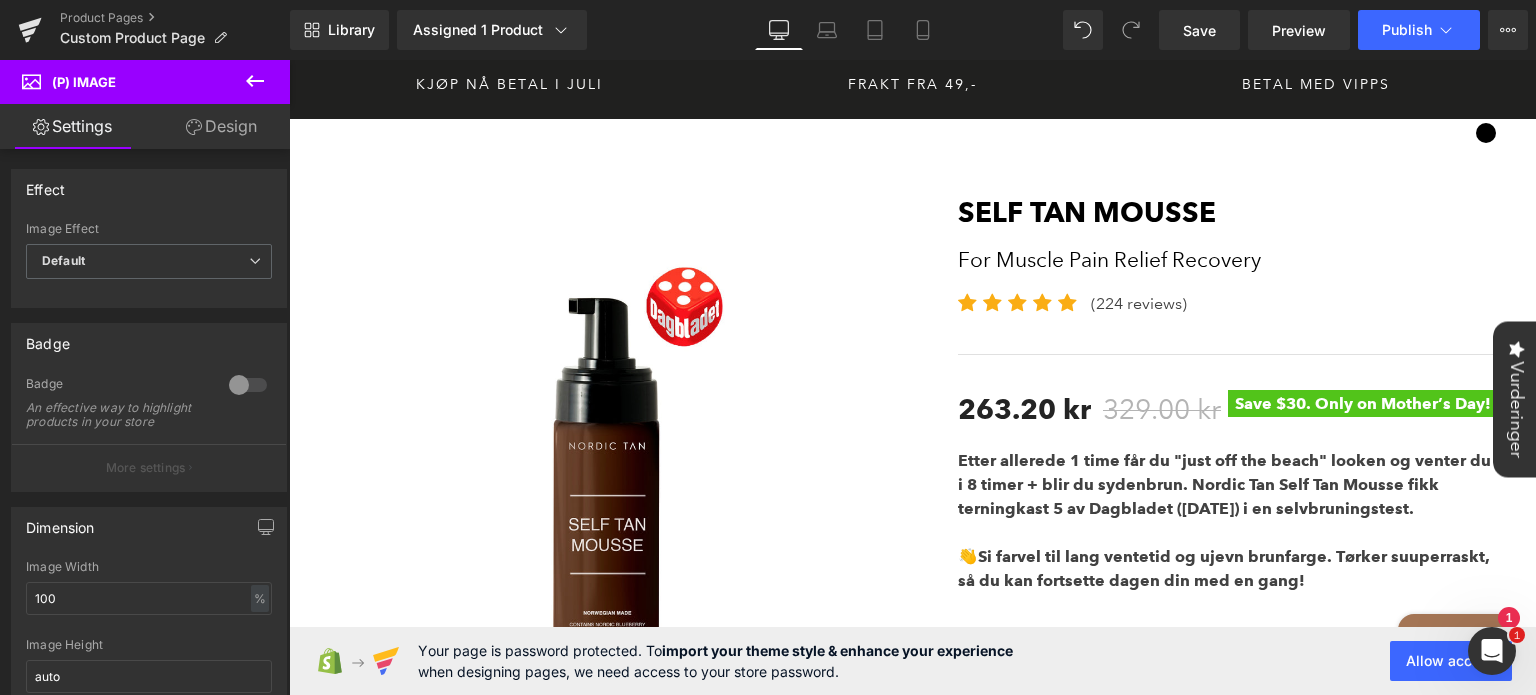 scroll, scrollTop: 591, scrollLeft: 0, axis: vertical 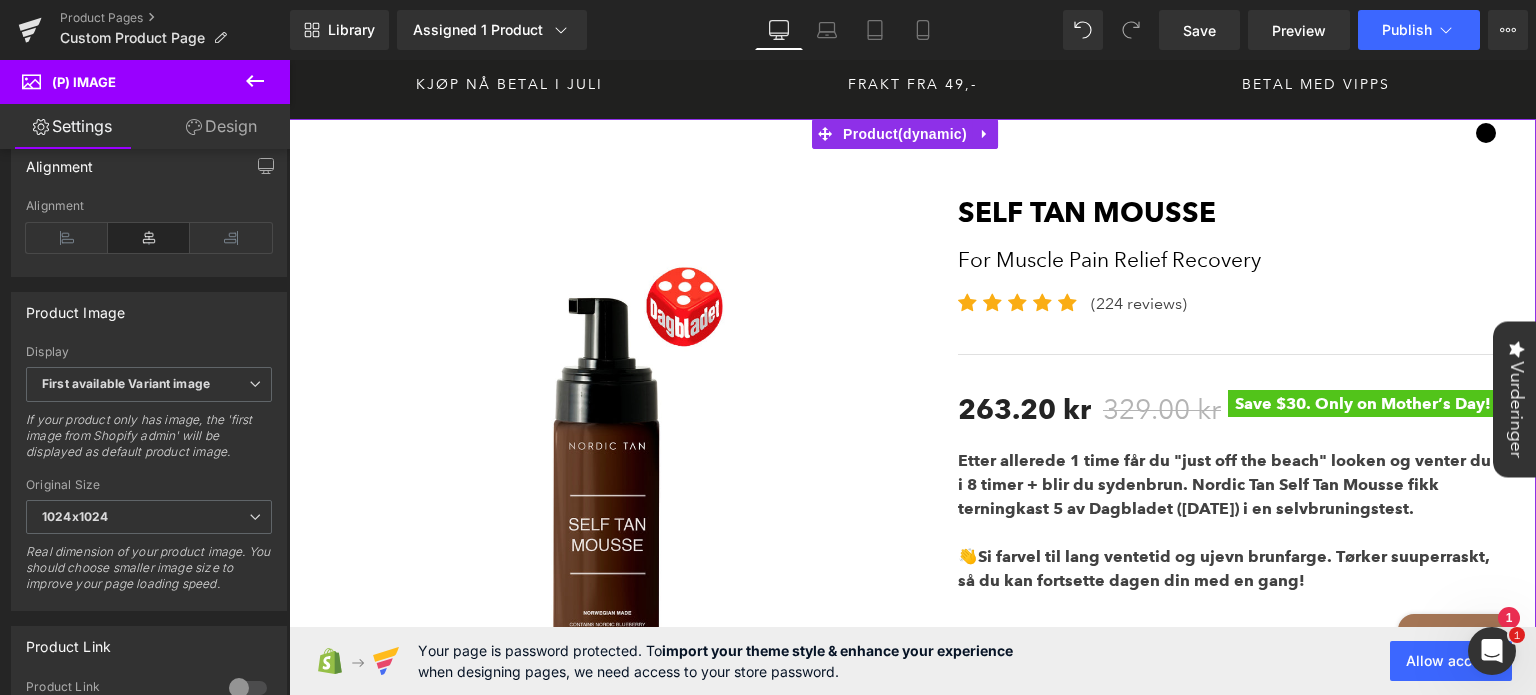 click on "Sale Off
(P) Image
Self Tan Mousse
(P) Title
For Muscle Pain Relief Recovery
Text Block
Icon
Icon
Icon" at bounding box center [912, 933] 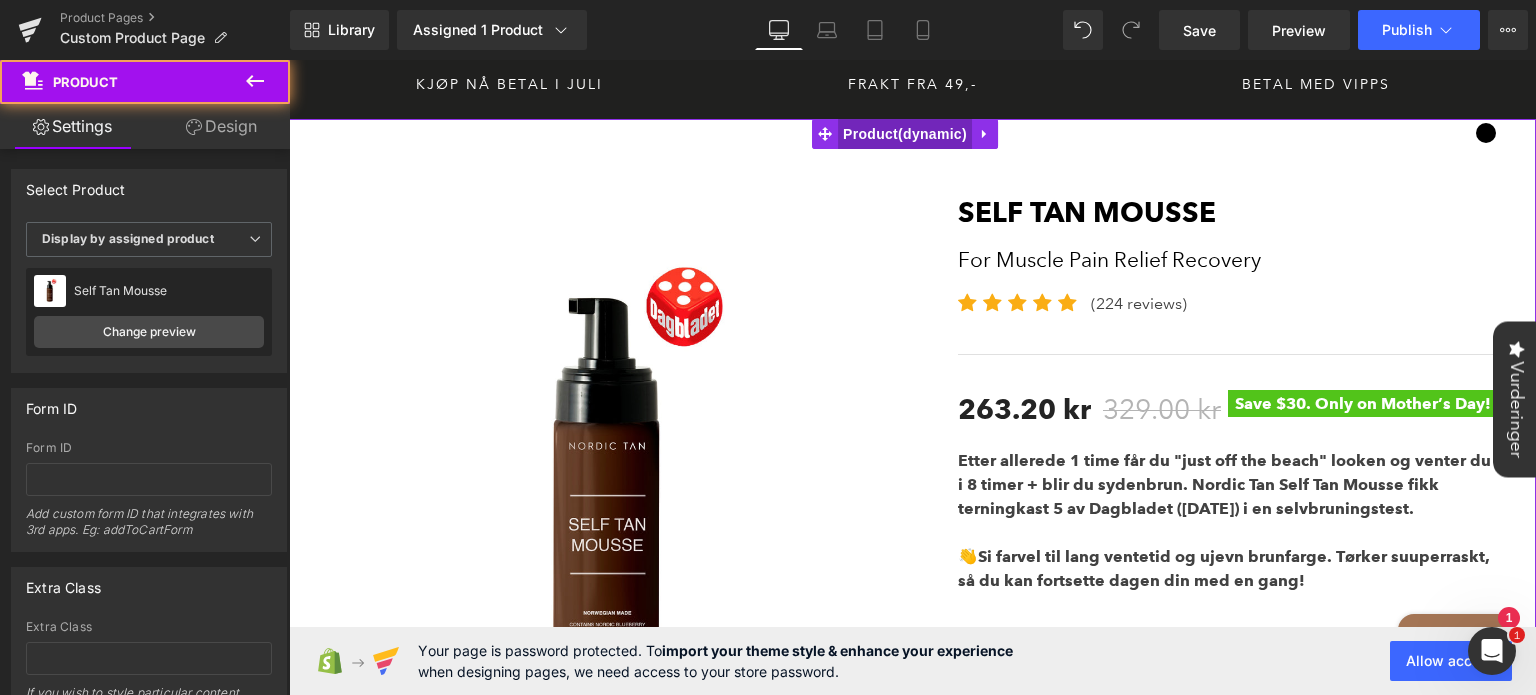 click on "Product" at bounding box center [905, 134] 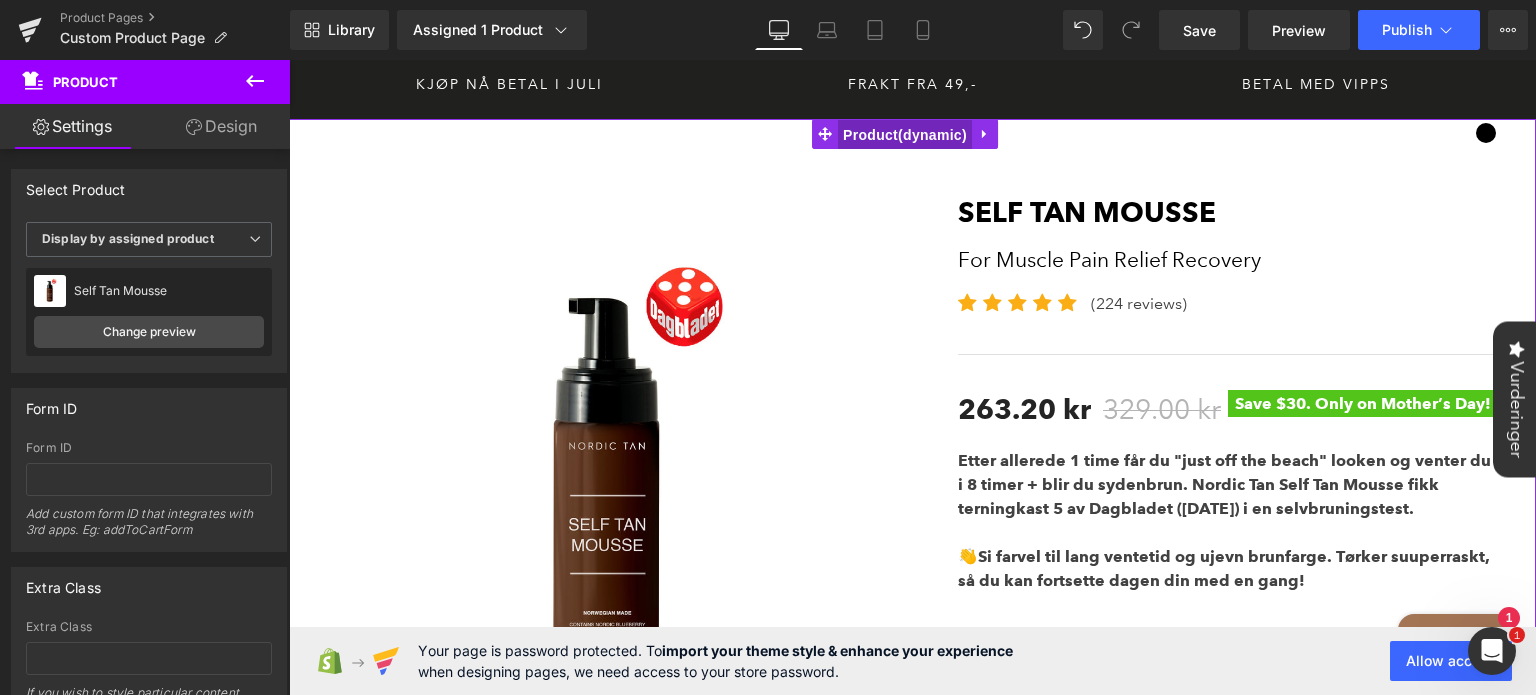 click on "Product" at bounding box center [905, 135] 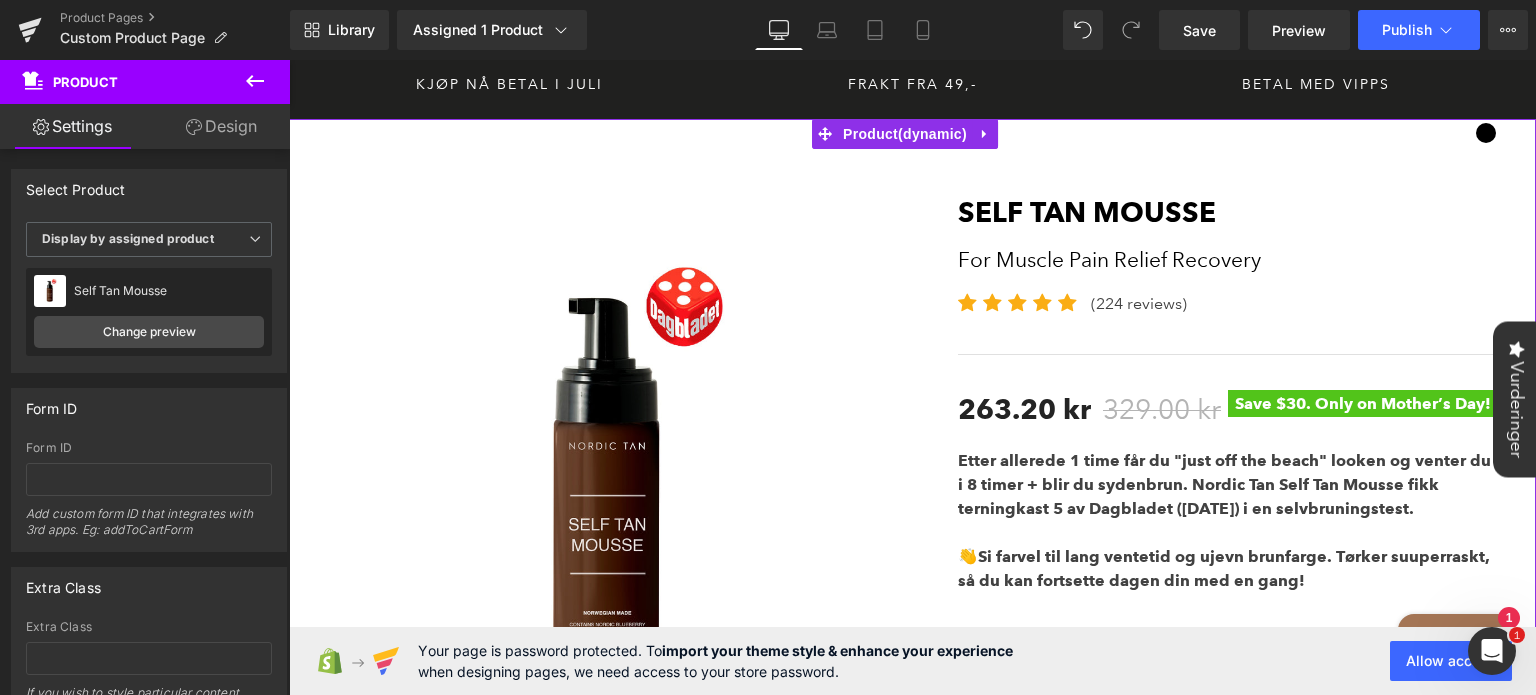 click on "Design" at bounding box center (221, 126) 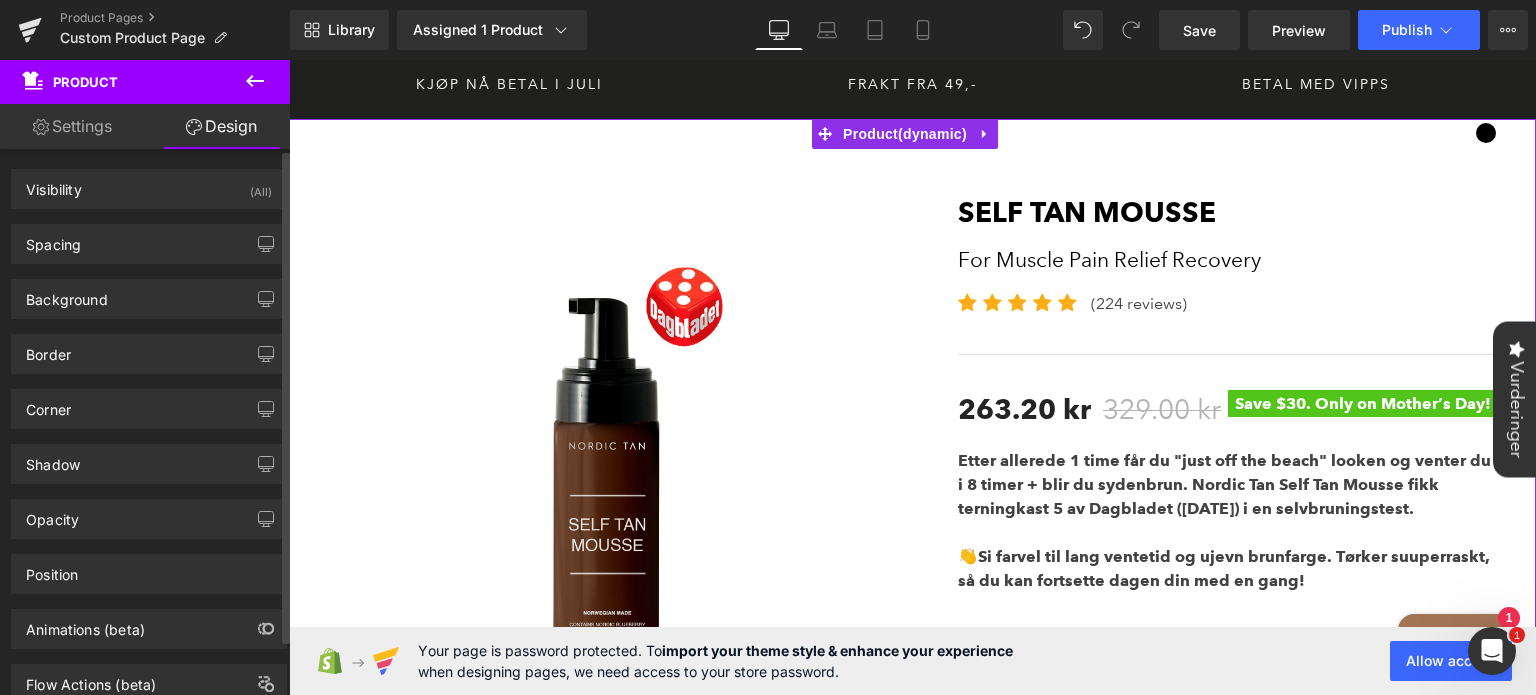 type on "0" 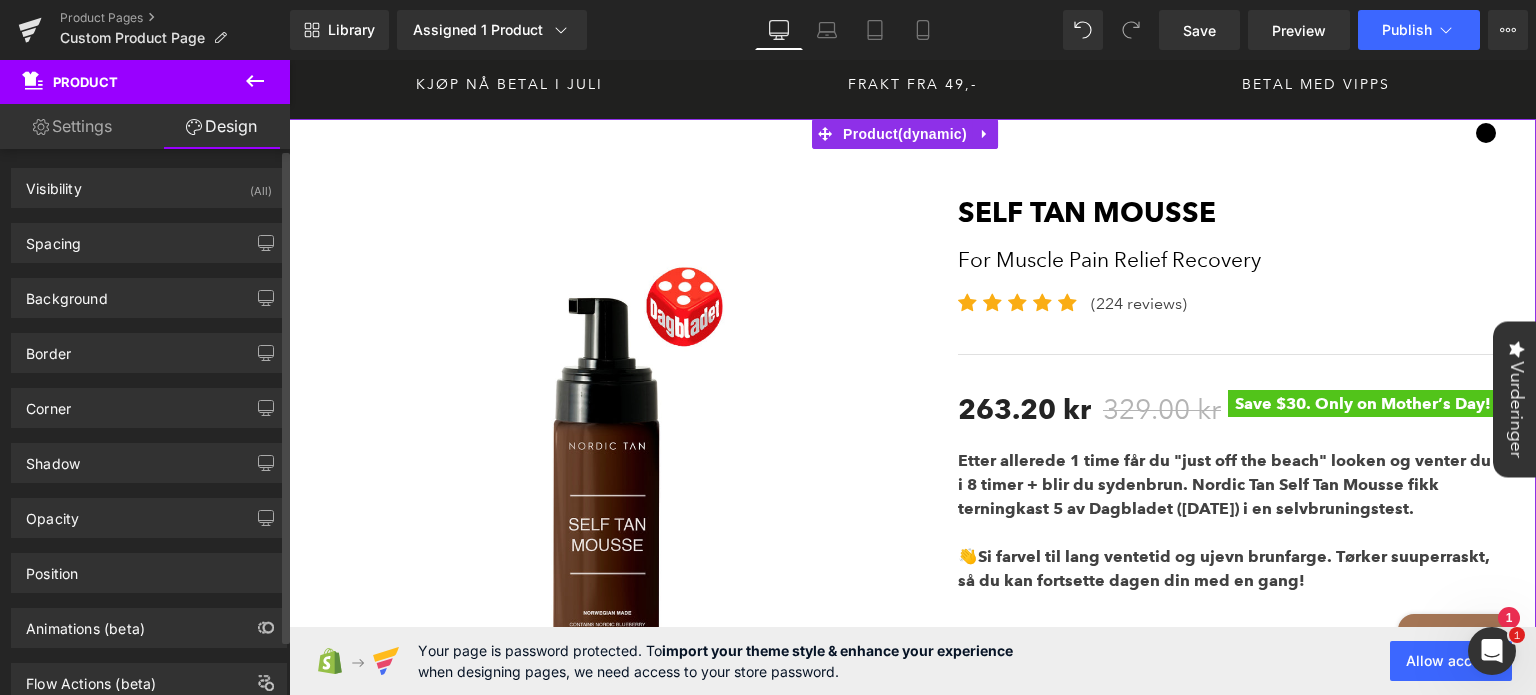 scroll, scrollTop: 0, scrollLeft: 0, axis: both 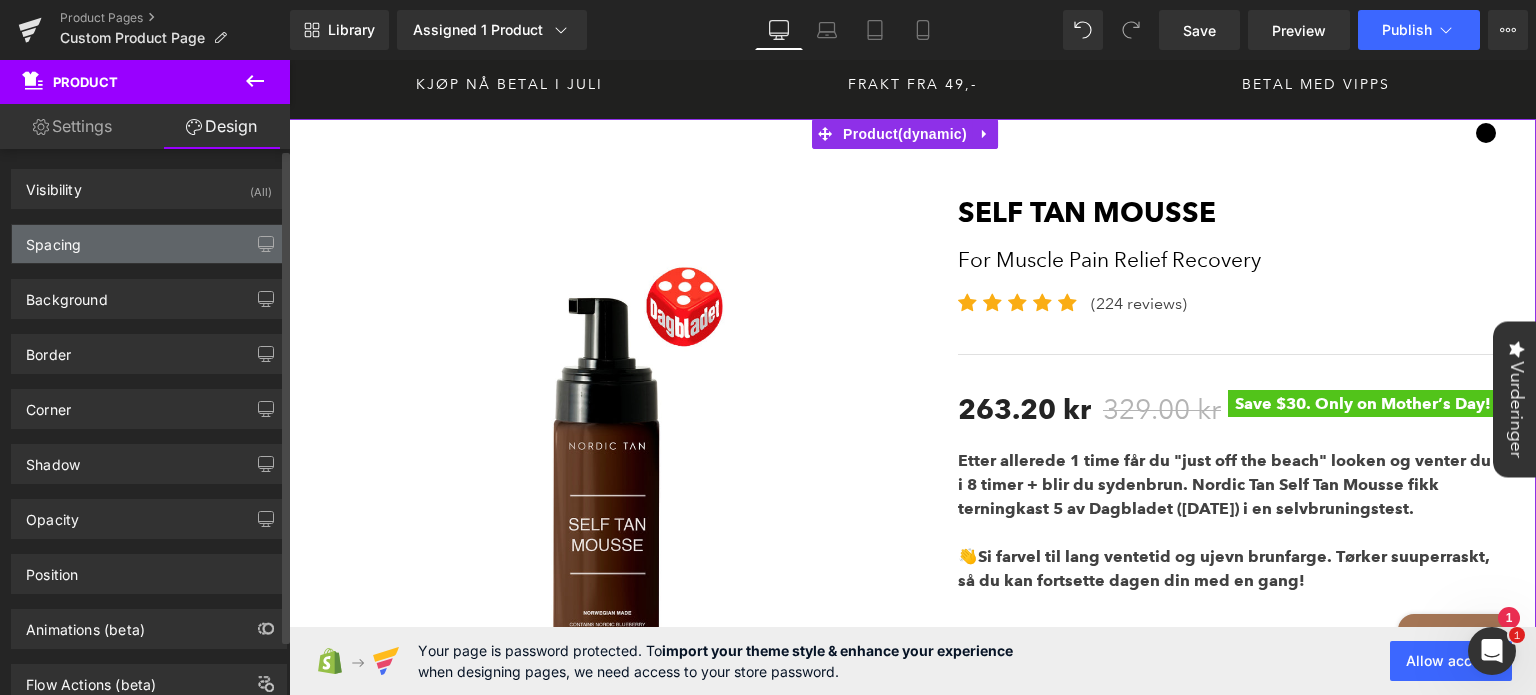 click on "Spacing" at bounding box center [149, 244] 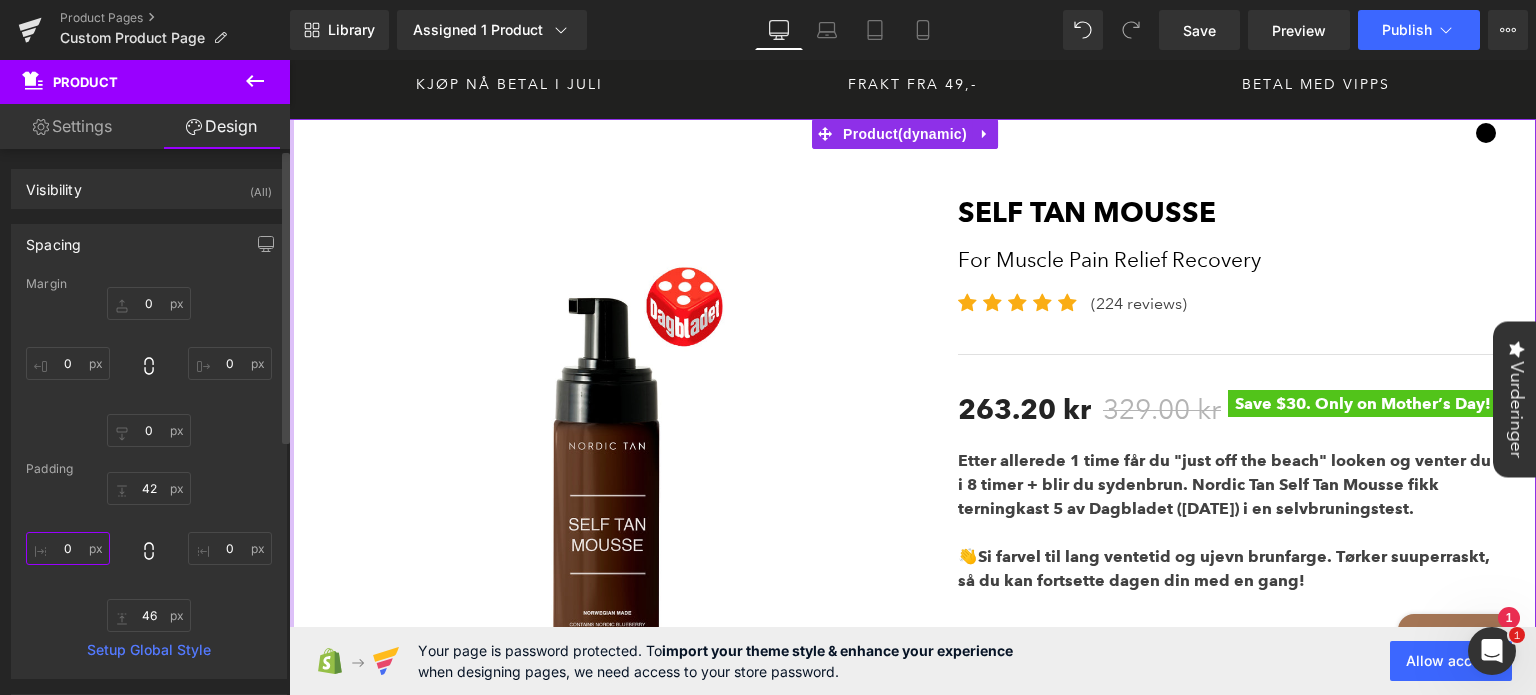 click on "0" at bounding box center (68, 548) 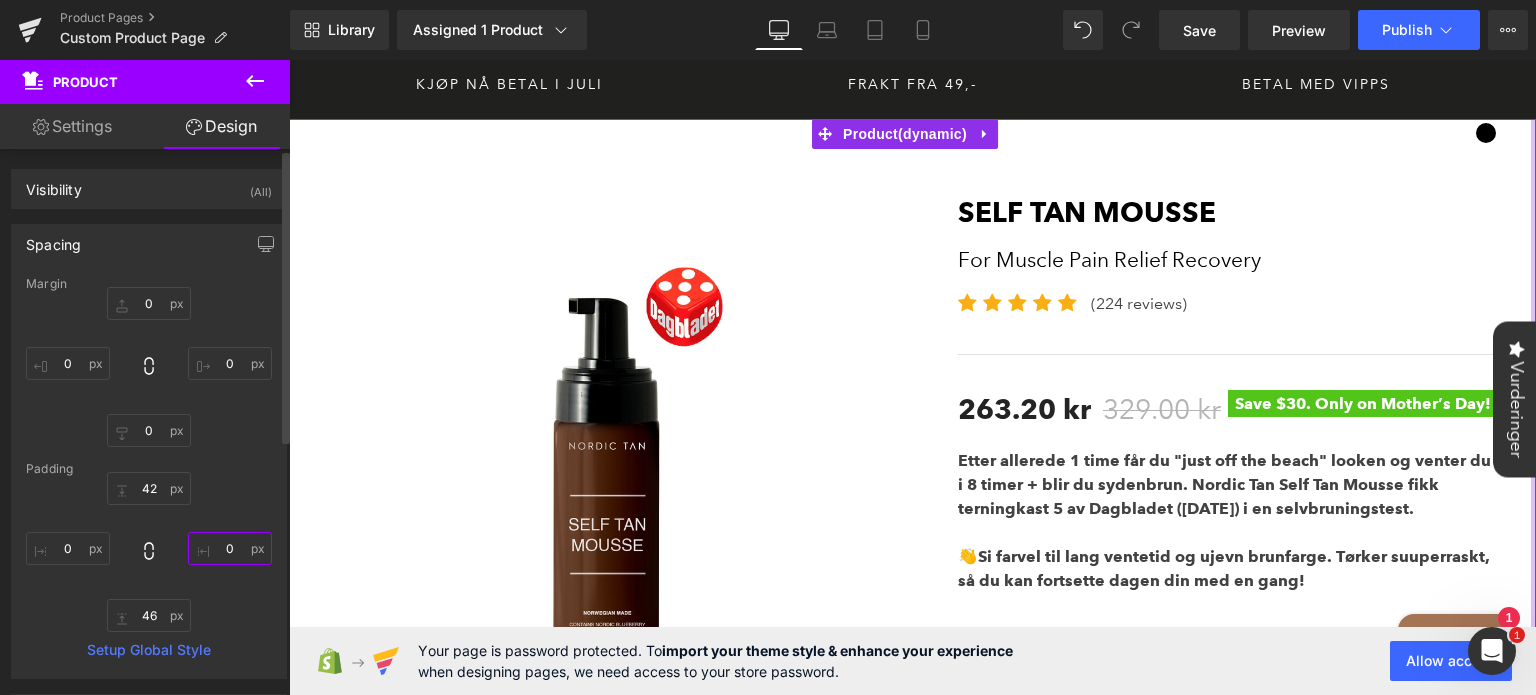click on "0" at bounding box center [230, 548] 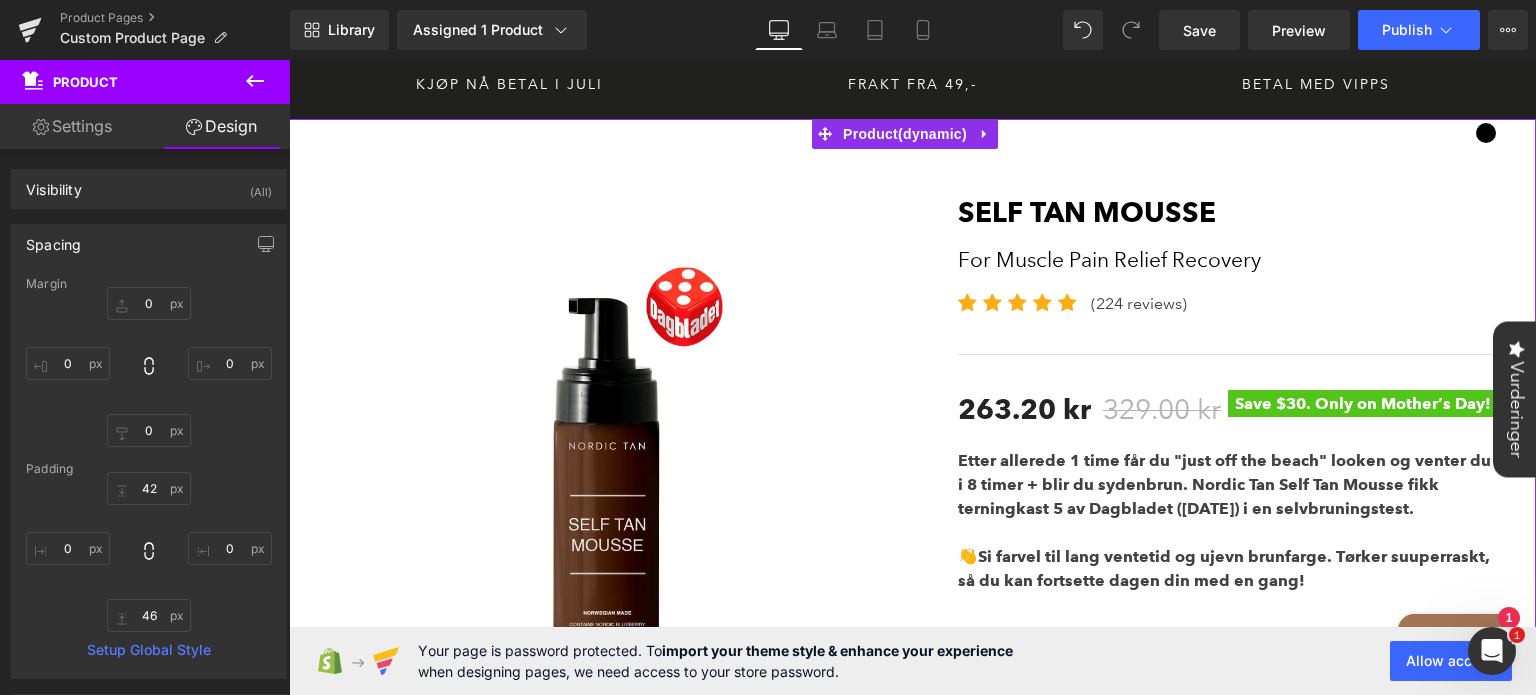 click on "Settings" at bounding box center (72, 126) 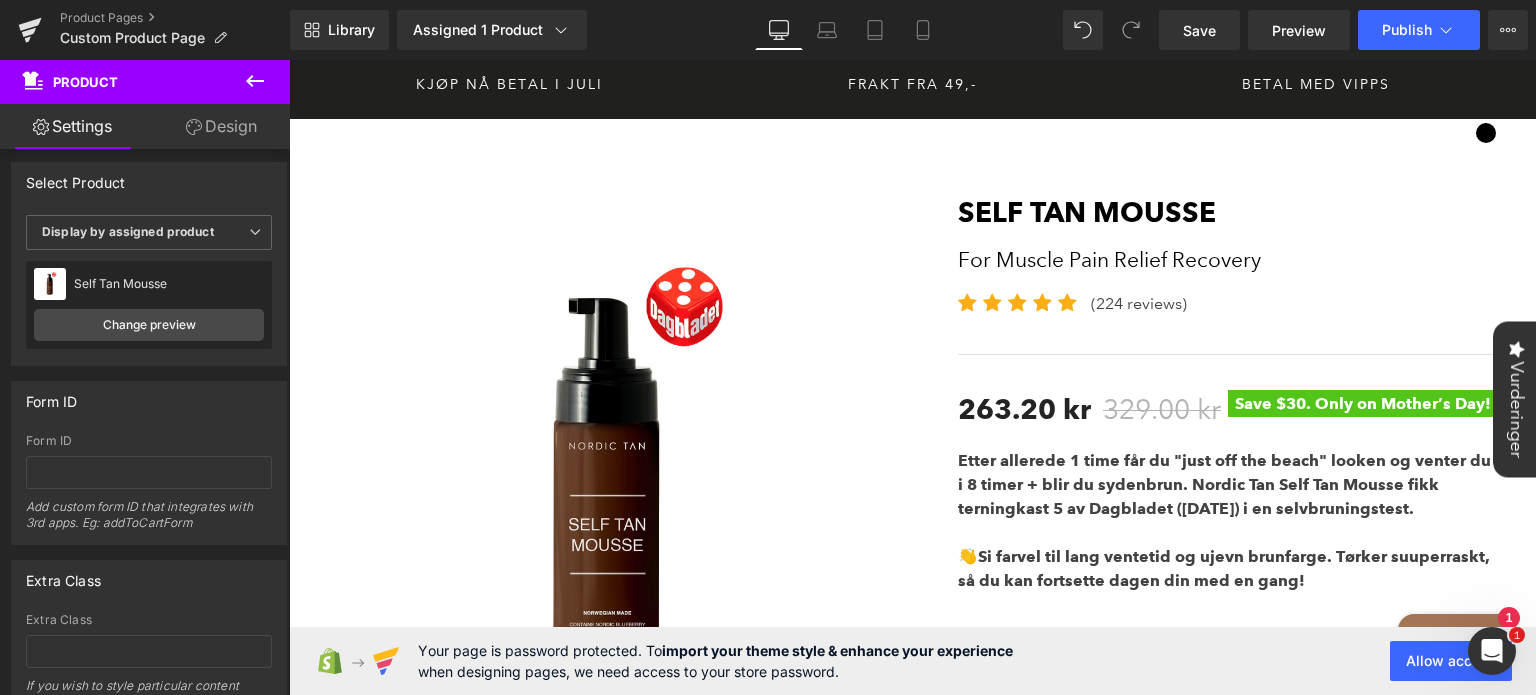 scroll, scrollTop: 0, scrollLeft: 0, axis: both 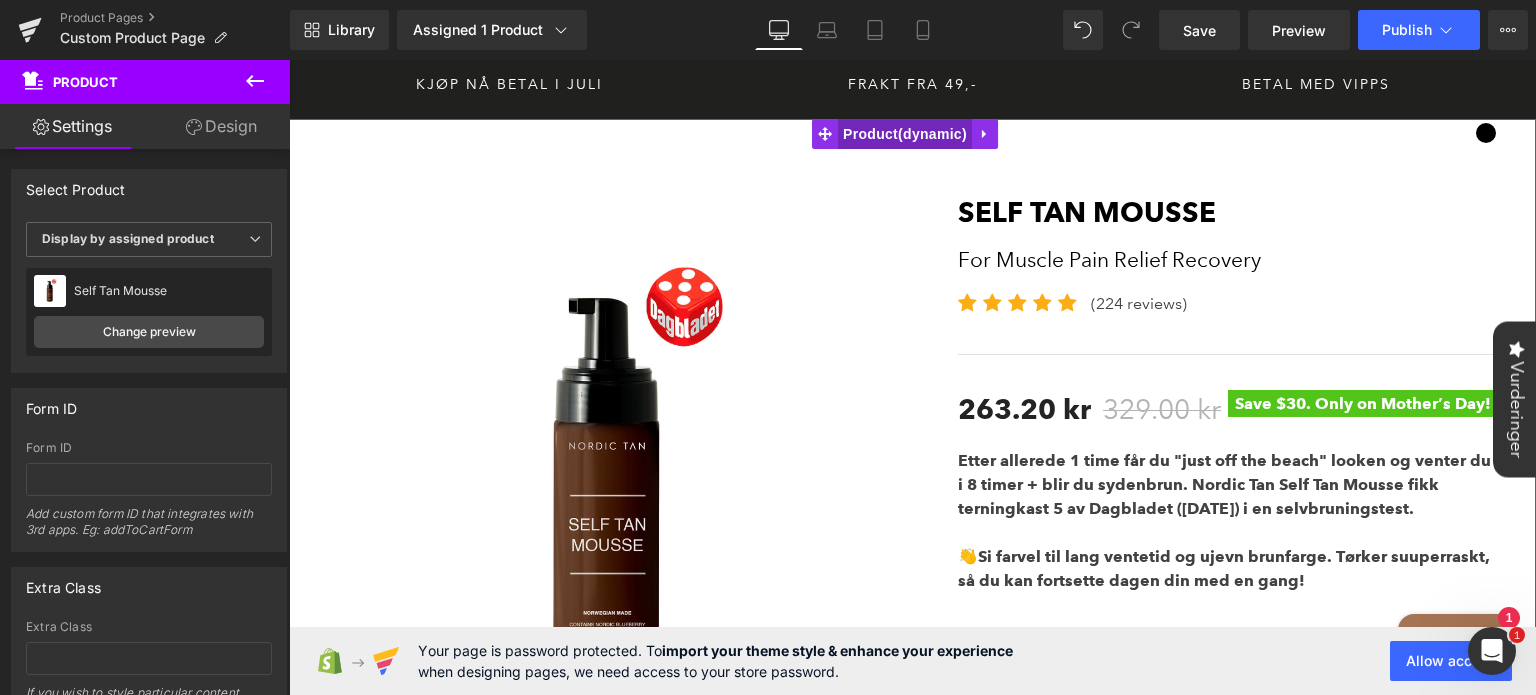 click on "Product" at bounding box center [905, 134] 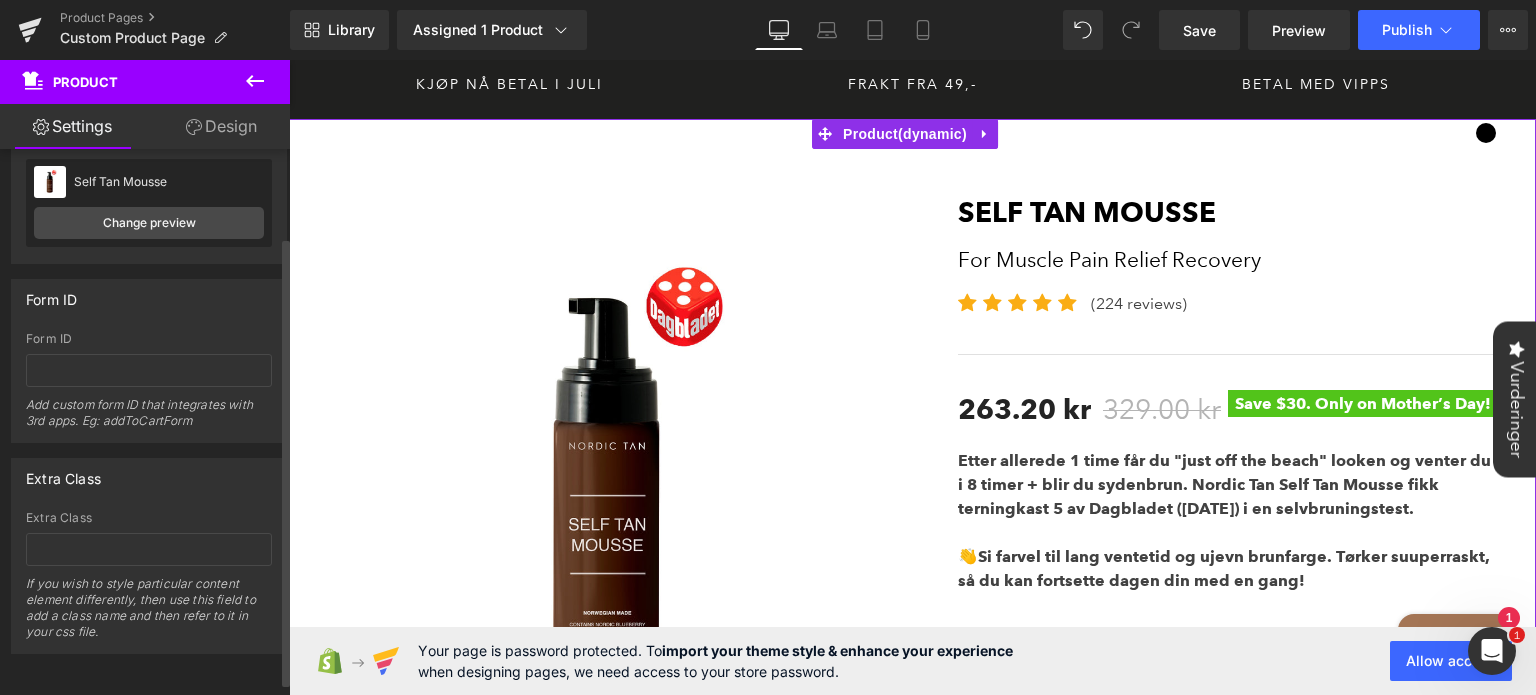 scroll, scrollTop: 0, scrollLeft: 0, axis: both 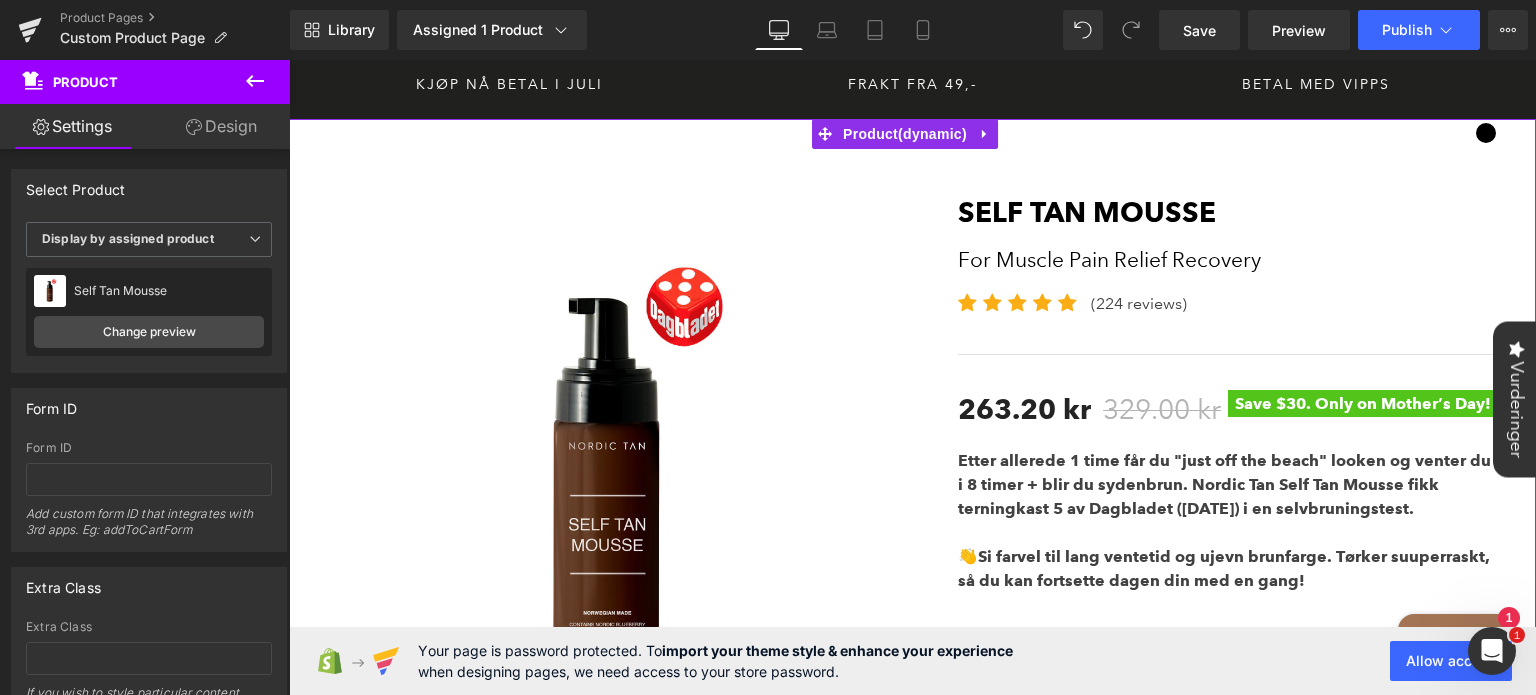 click on "Design" at bounding box center [221, 126] 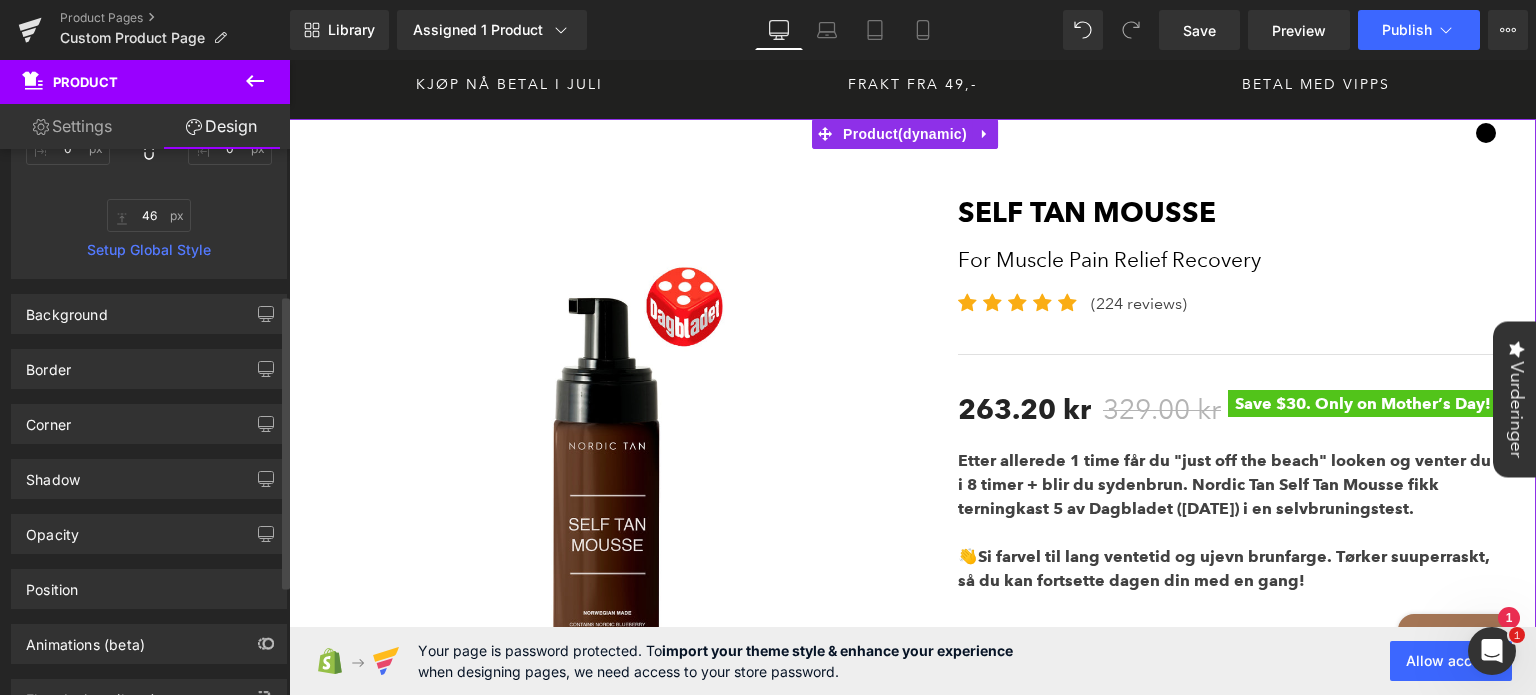 scroll, scrollTop: 476, scrollLeft: 0, axis: vertical 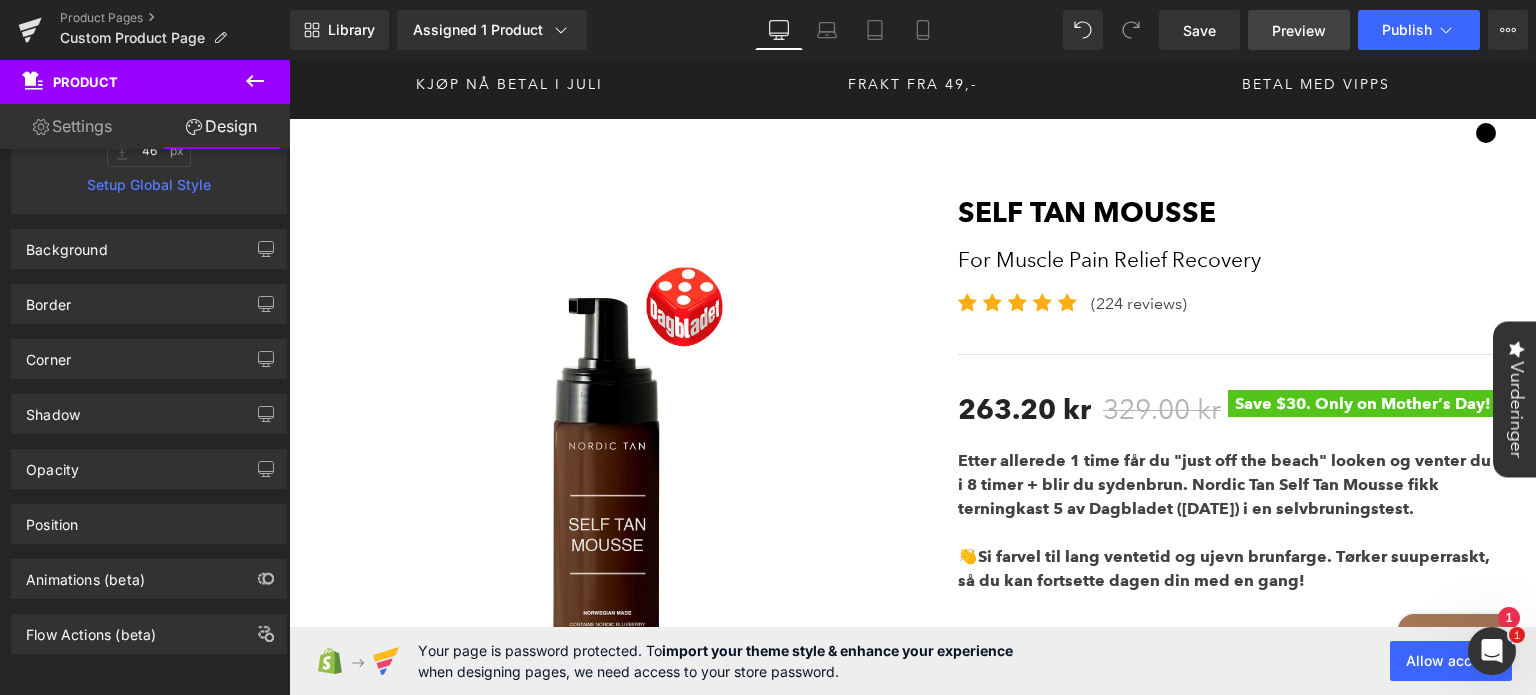 click on "Preview" at bounding box center (1299, 30) 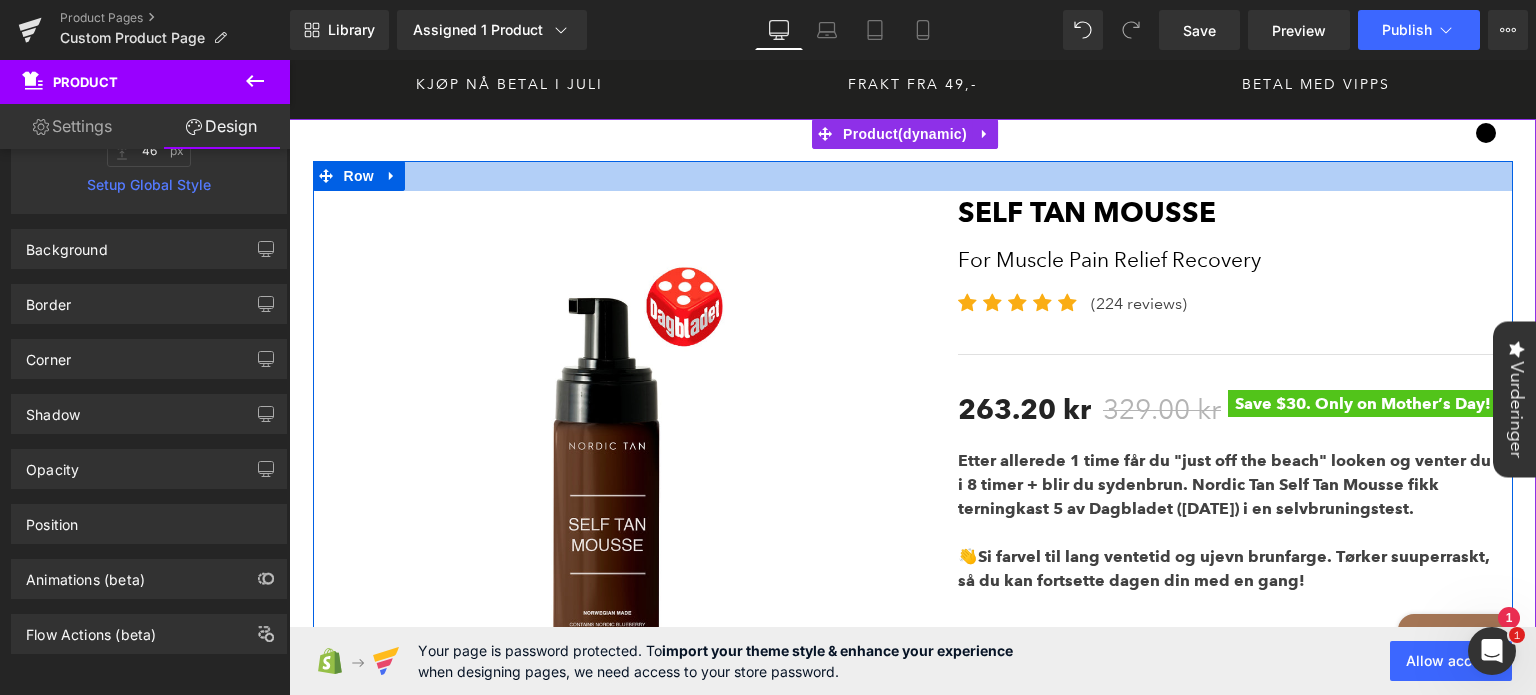 click at bounding box center (913, 176) 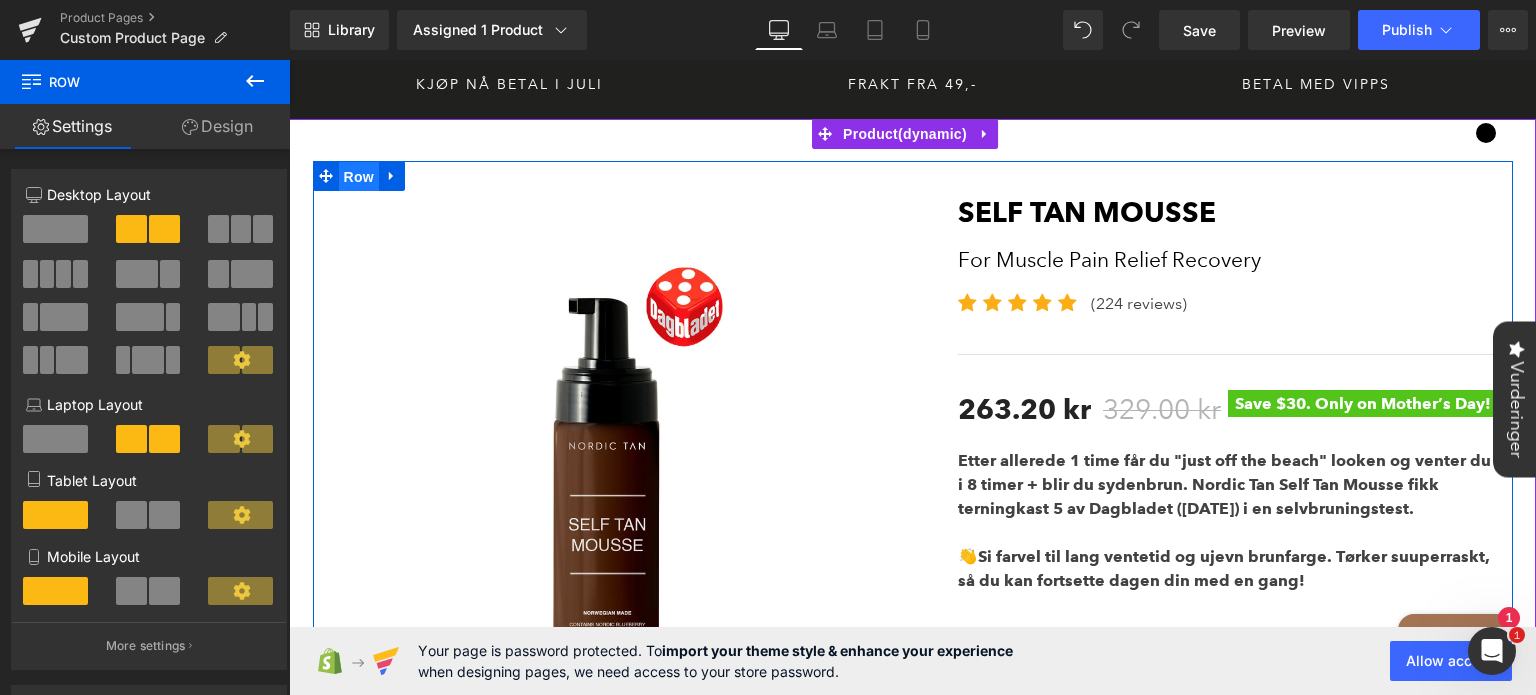 click on "Row" at bounding box center (359, 177) 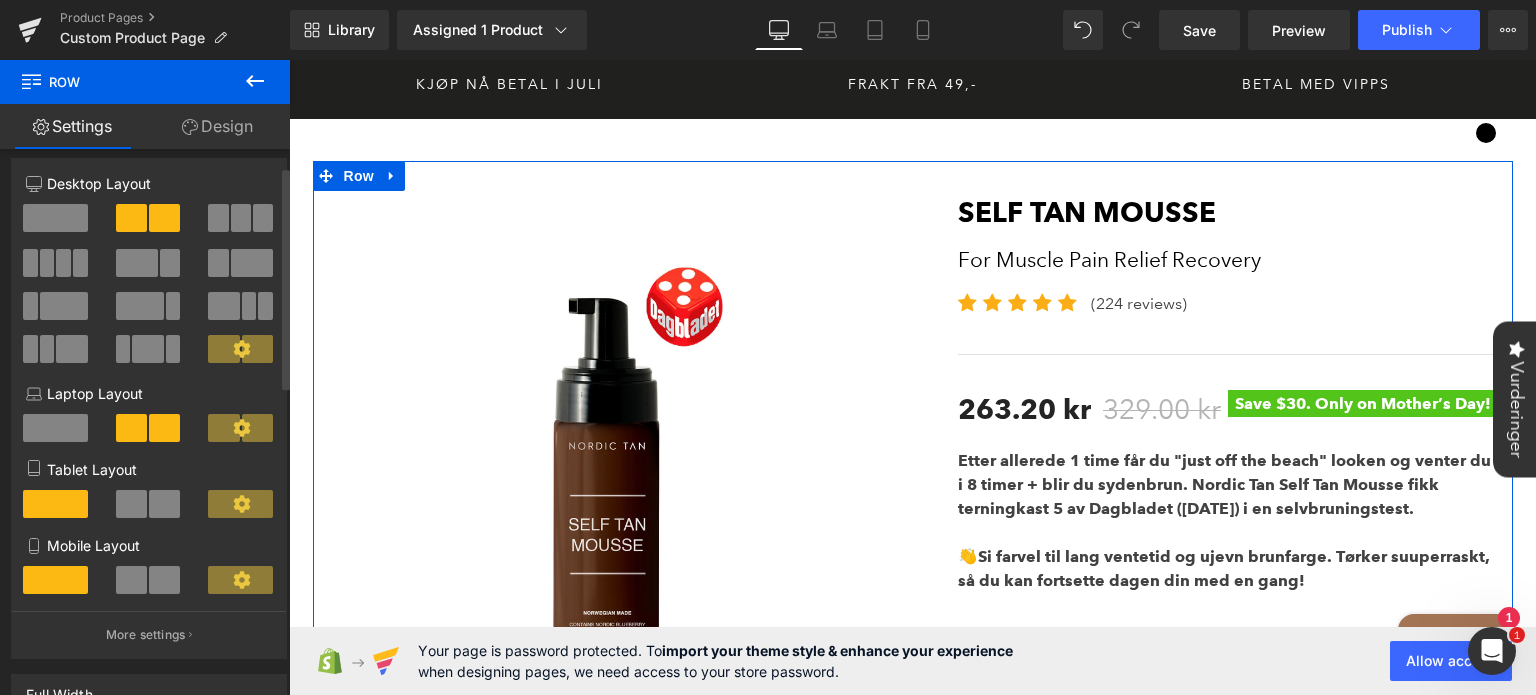 scroll, scrollTop: 0, scrollLeft: 0, axis: both 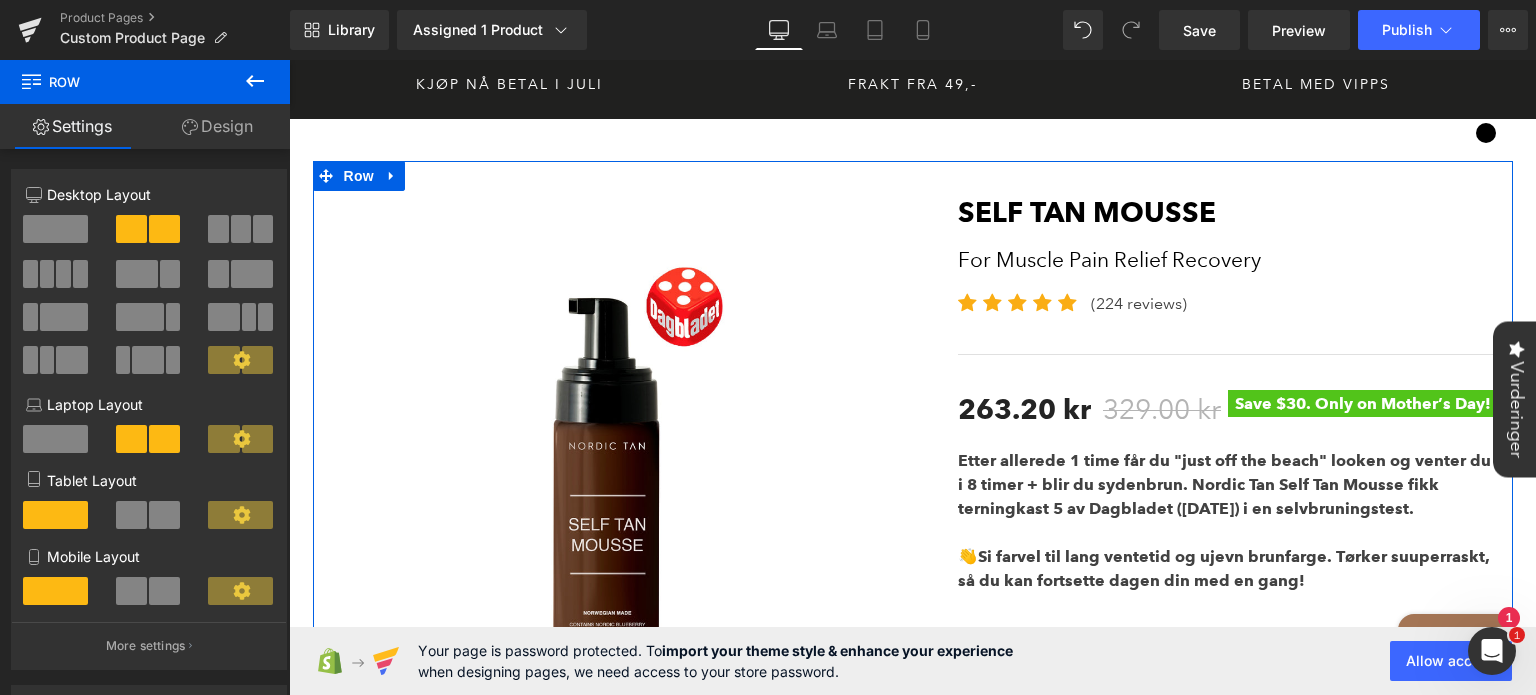 click on "Design" at bounding box center [217, 126] 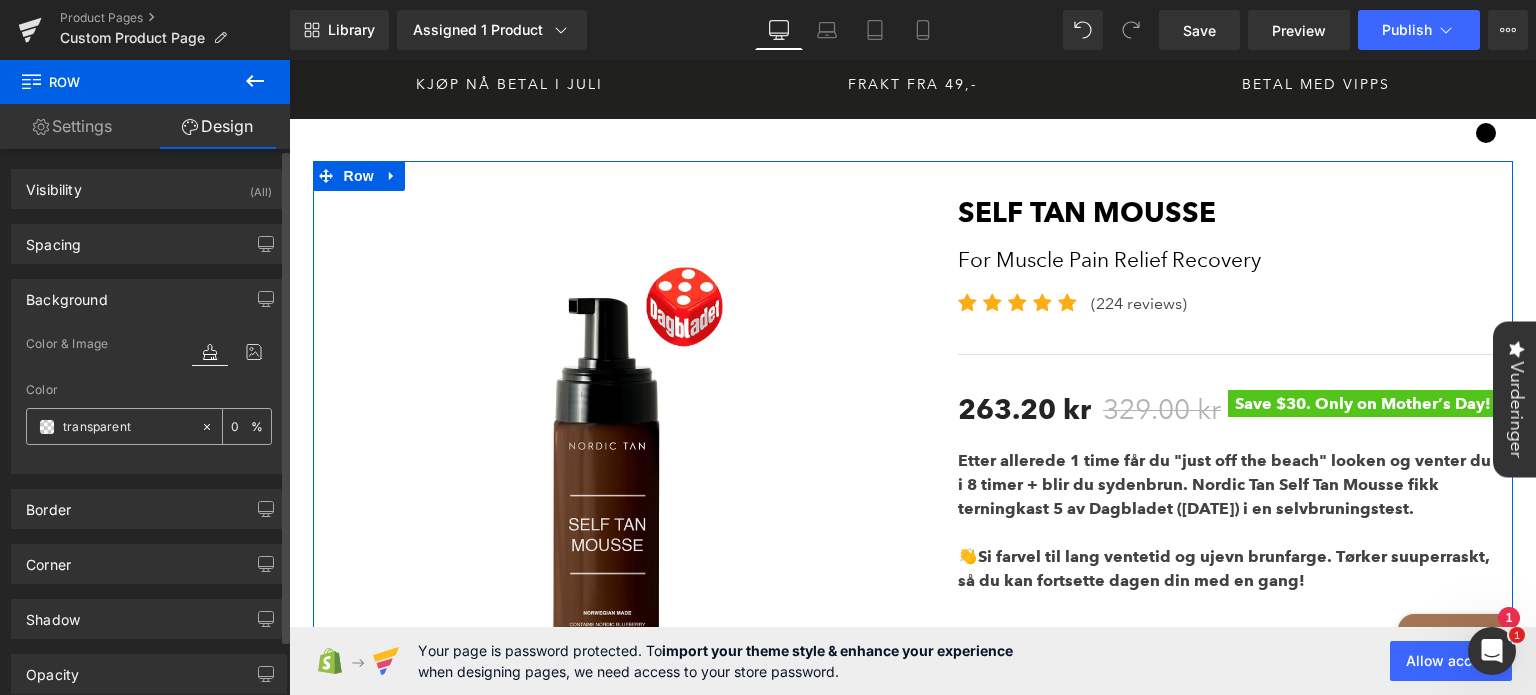 click at bounding box center [47, 427] 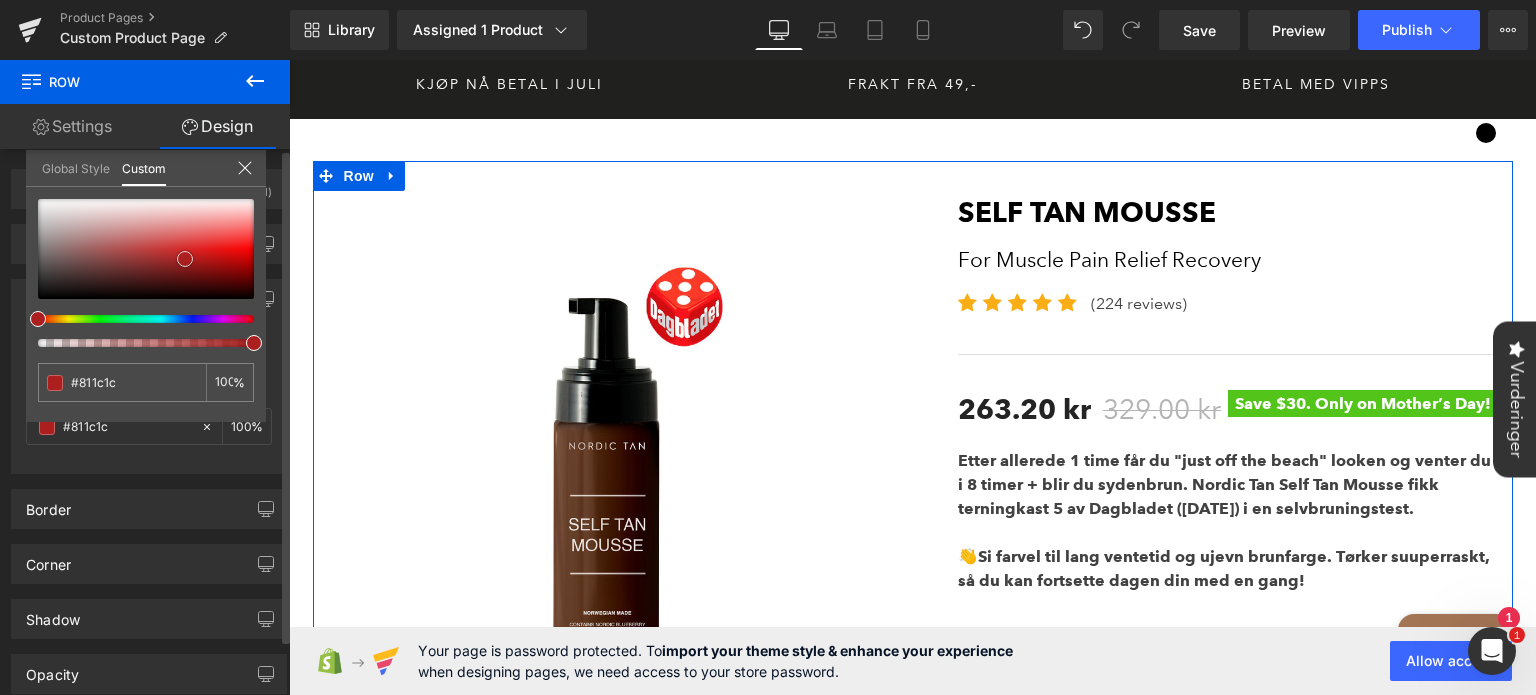 type on "#811c1c" 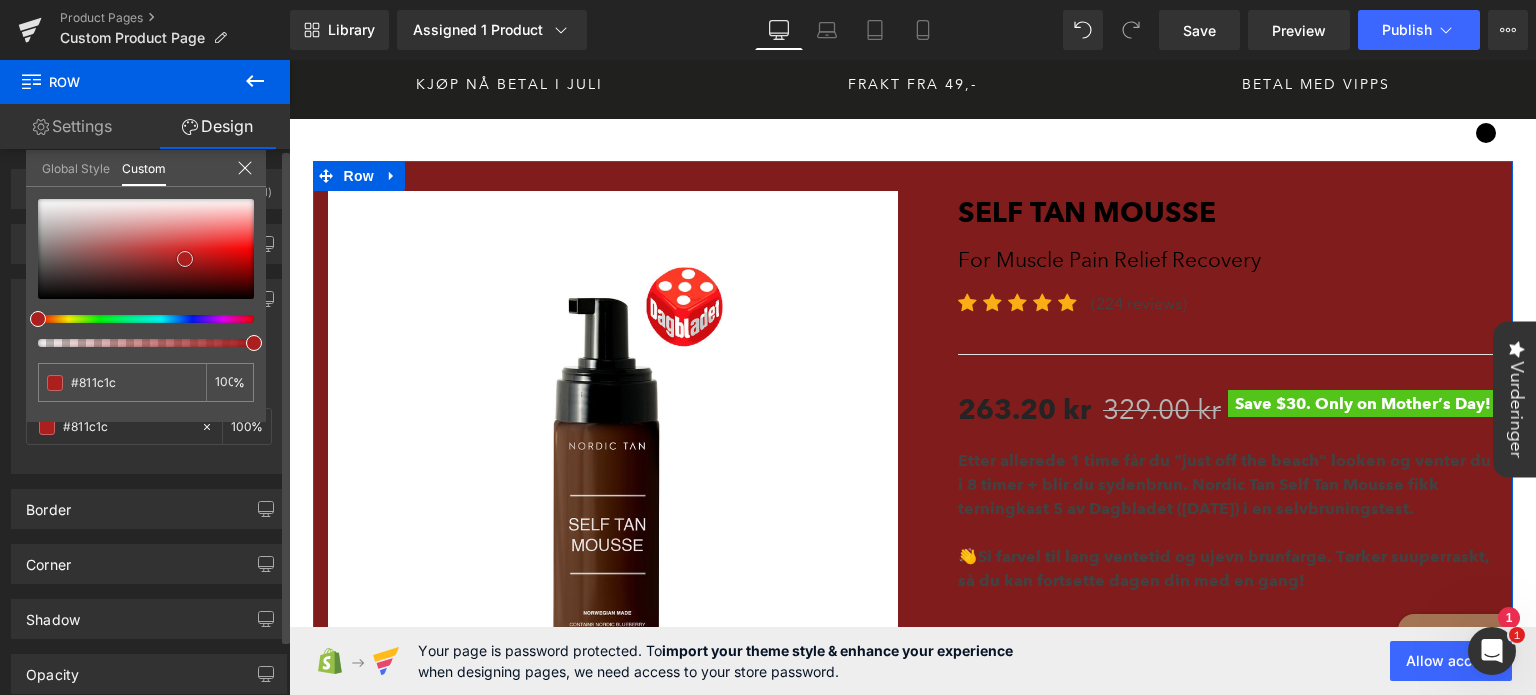 type on "#df2424" 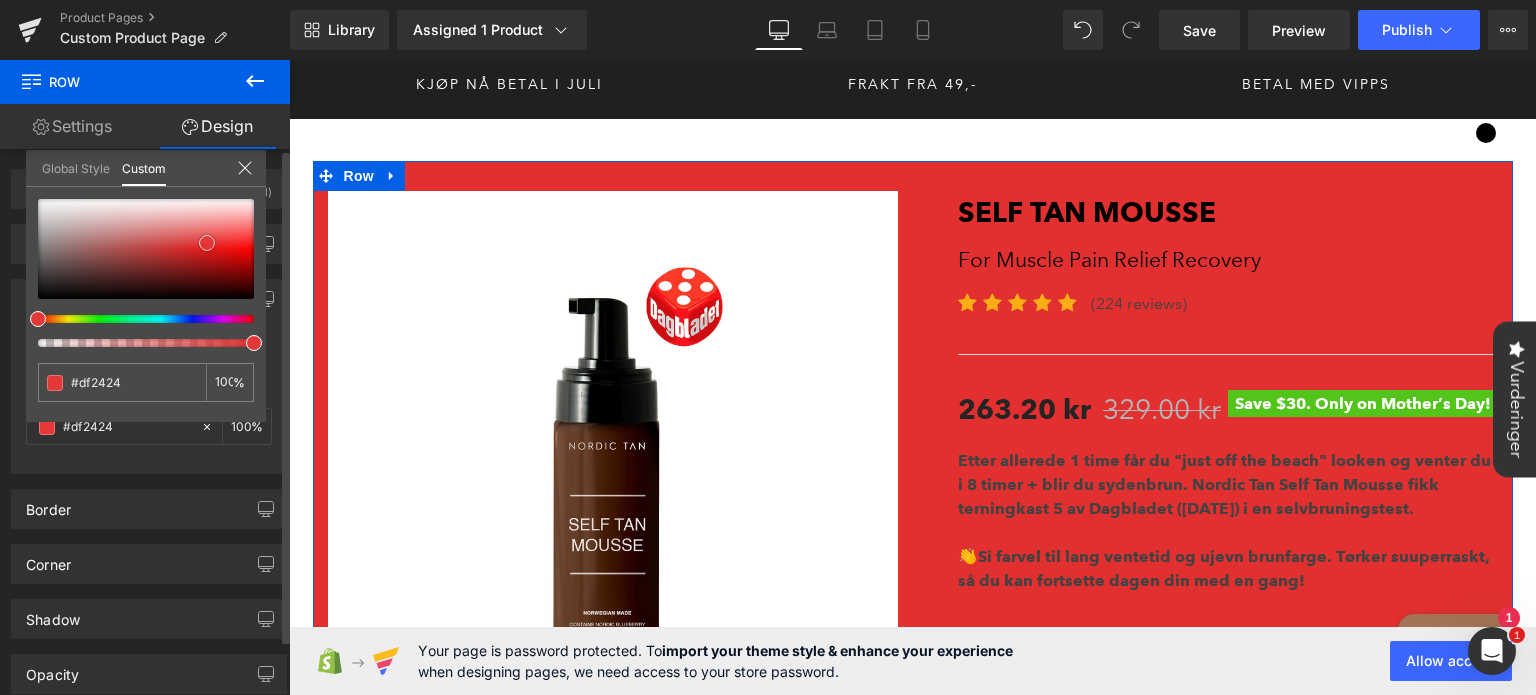 type on "#e23030" 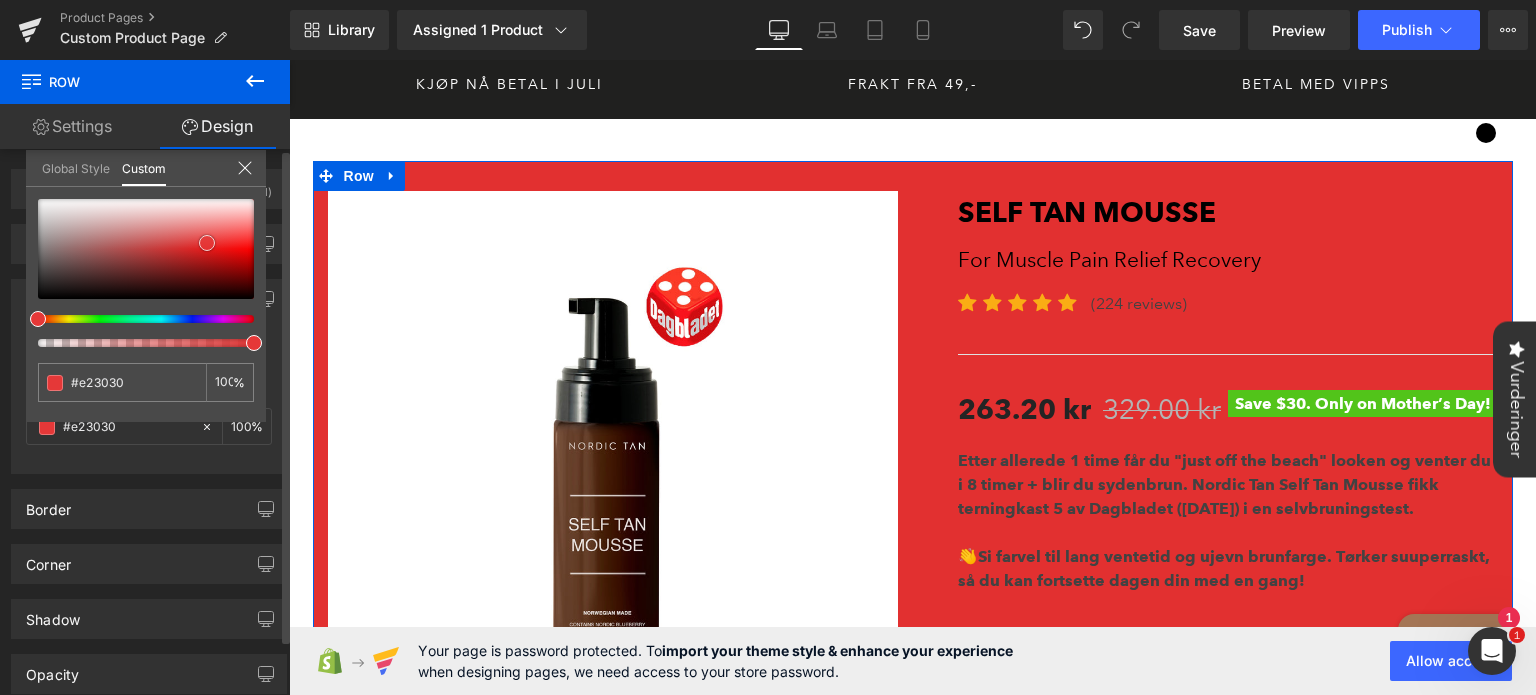 type on "#e83f3f" 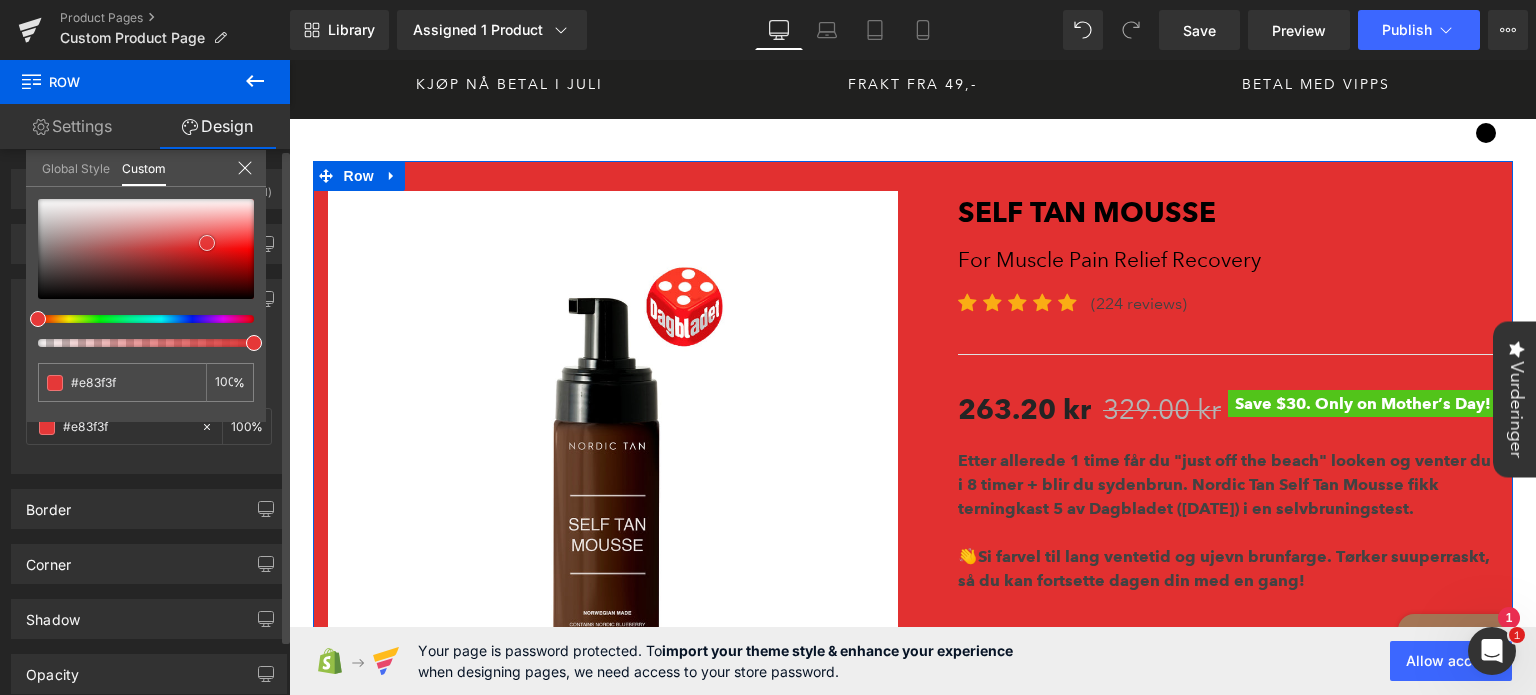 drag, startPoint x: 185, startPoint y: 258, endPoint x: 211, endPoint y: 238, distance: 32.80244 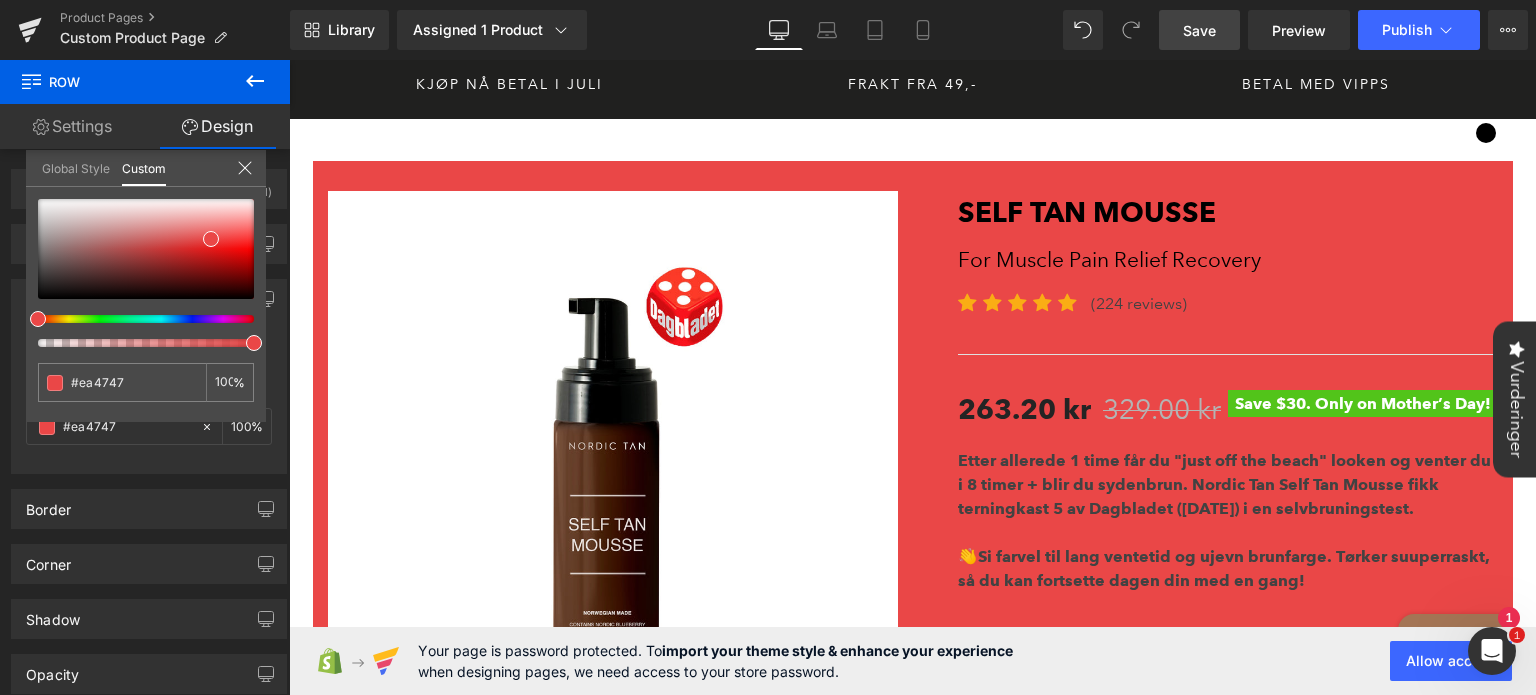 click on "Save" at bounding box center (1199, 30) 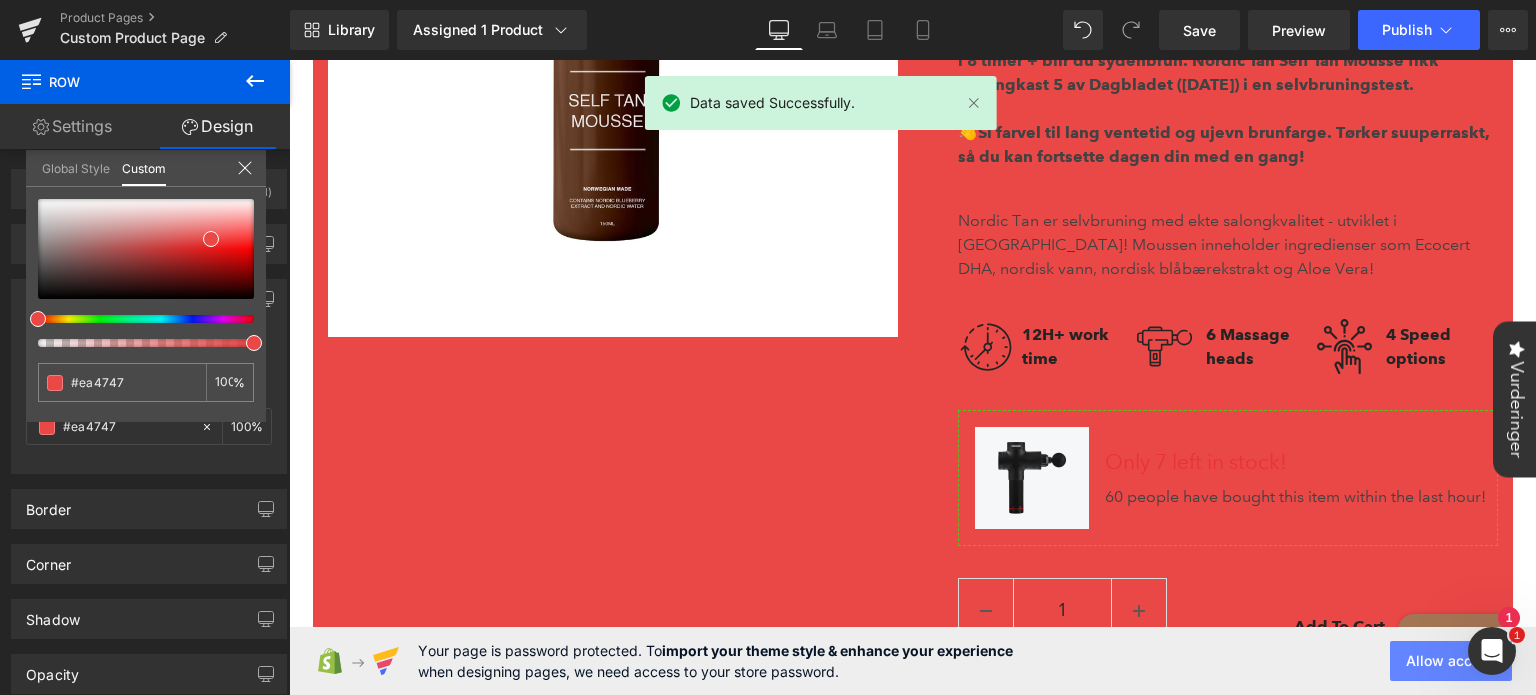 click on "Allow access" at bounding box center [1451, 661] 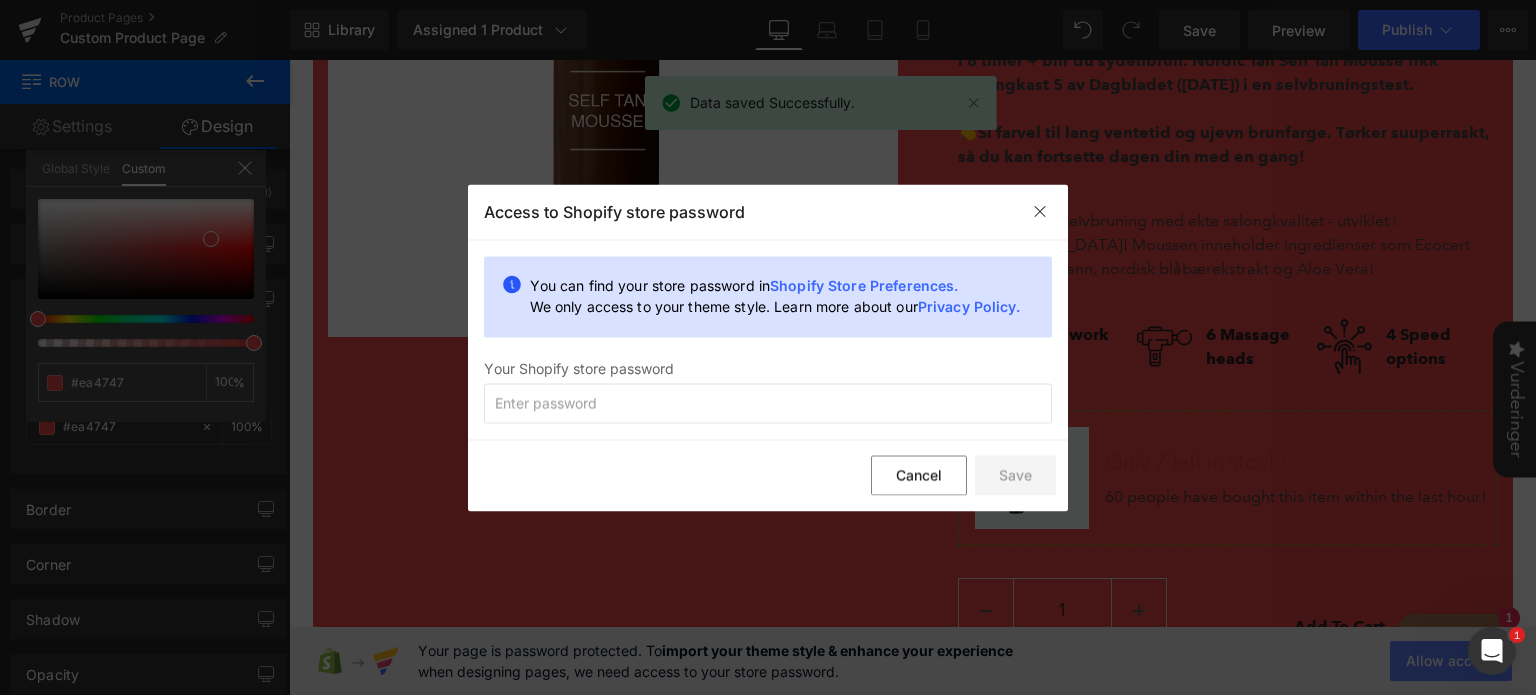 scroll, scrollTop: 424, scrollLeft: 0, axis: vertical 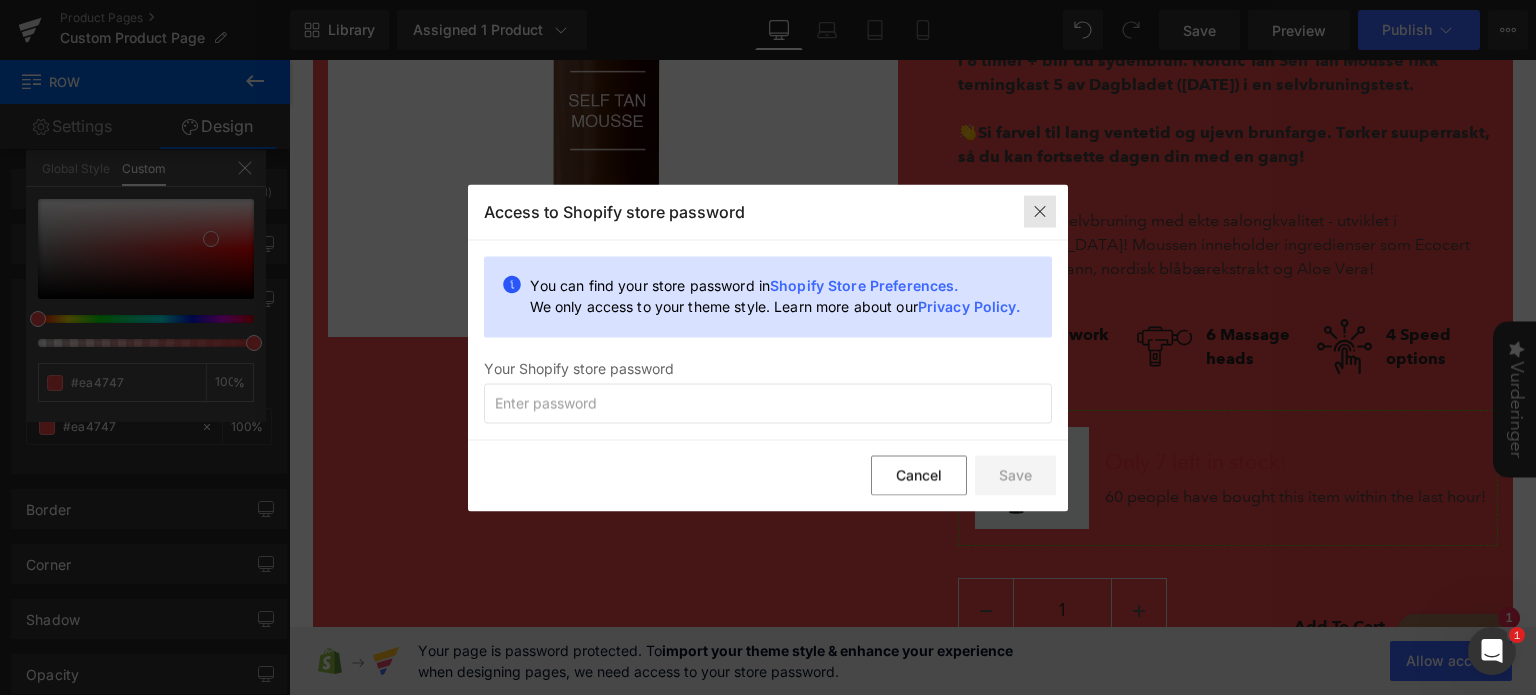 click at bounding box center (1040, 212) 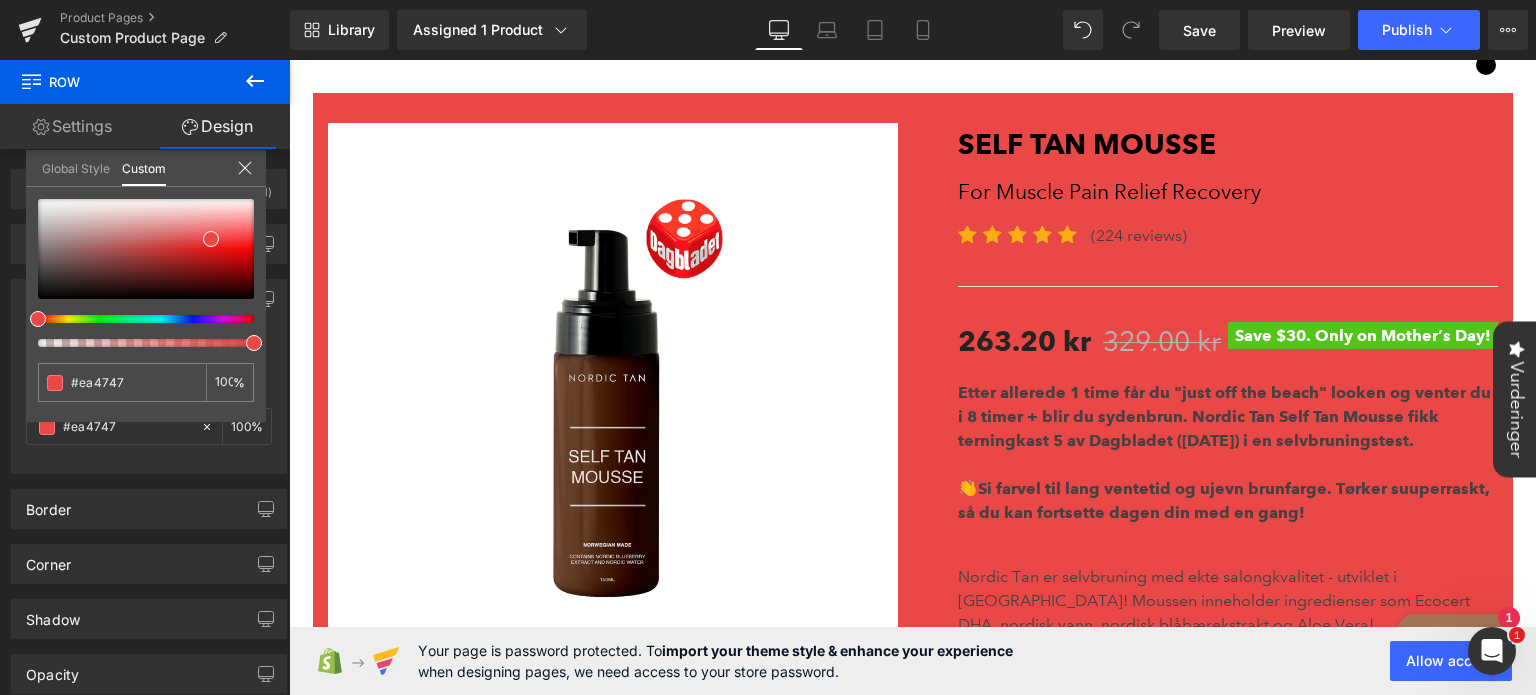 scroll, scrollTop: 0, scrollLeft: 0, axis: both 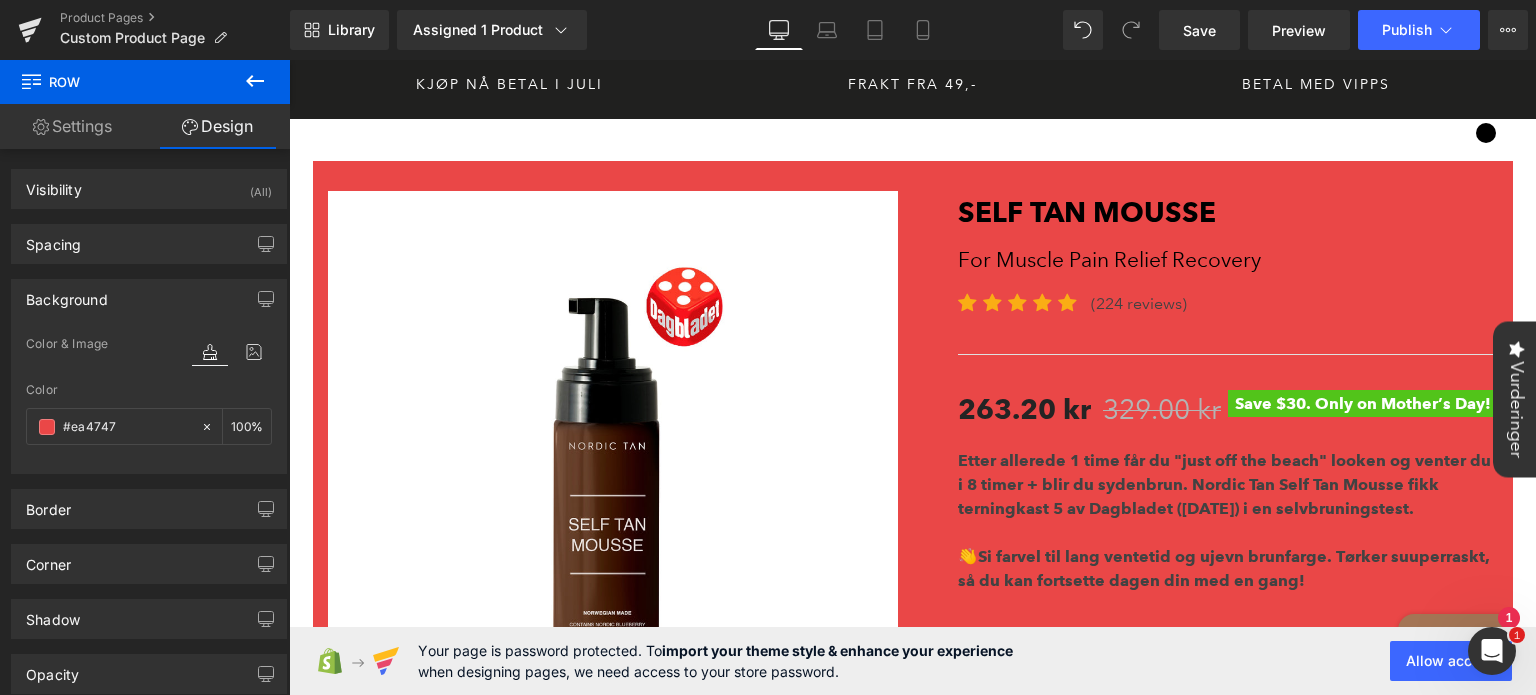 click on "×
Få 10% rabatt på valgfritt produkt!
Meld deg på nyhetsbrevet vårt og få en rabattkode
som gir deg 10% rabatt på et valgfritt produkt!
Takk for at du ble med!" at bounding box center [912, 1244] 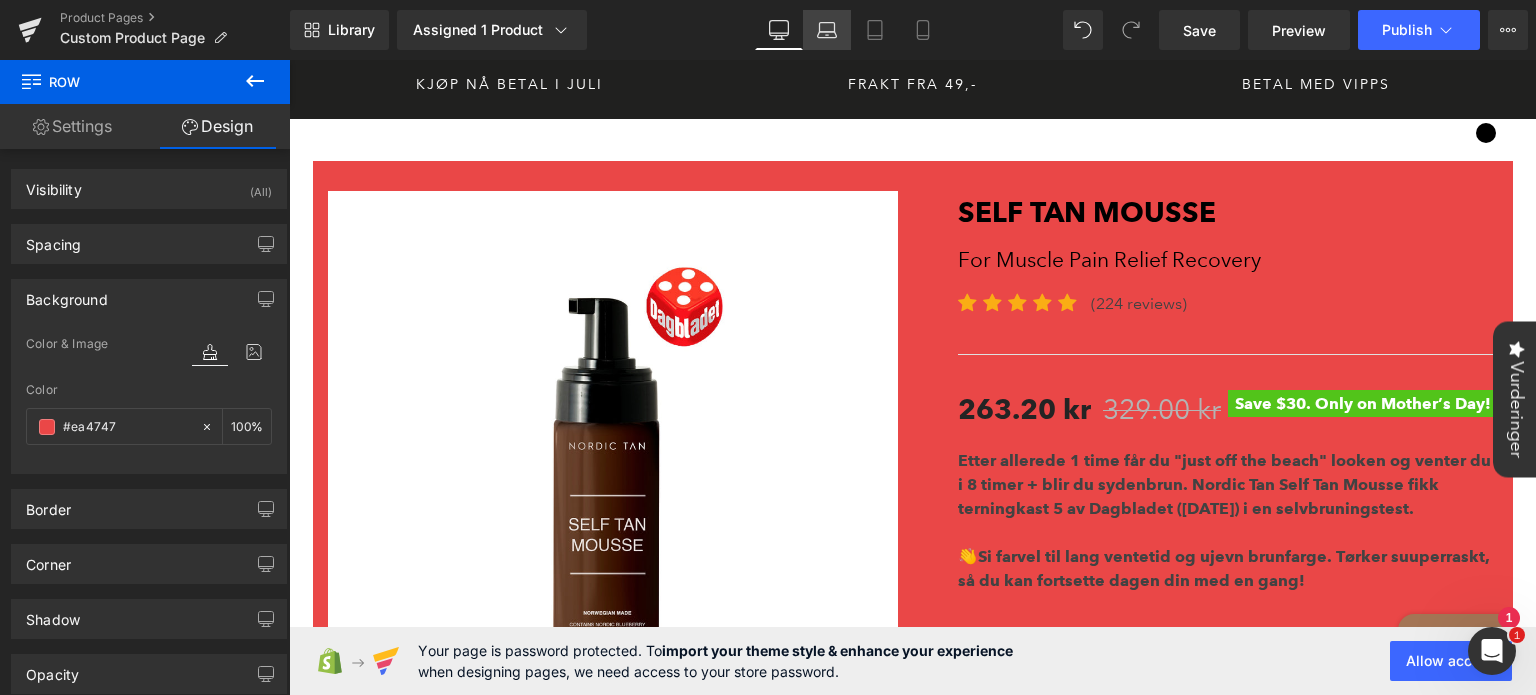 click 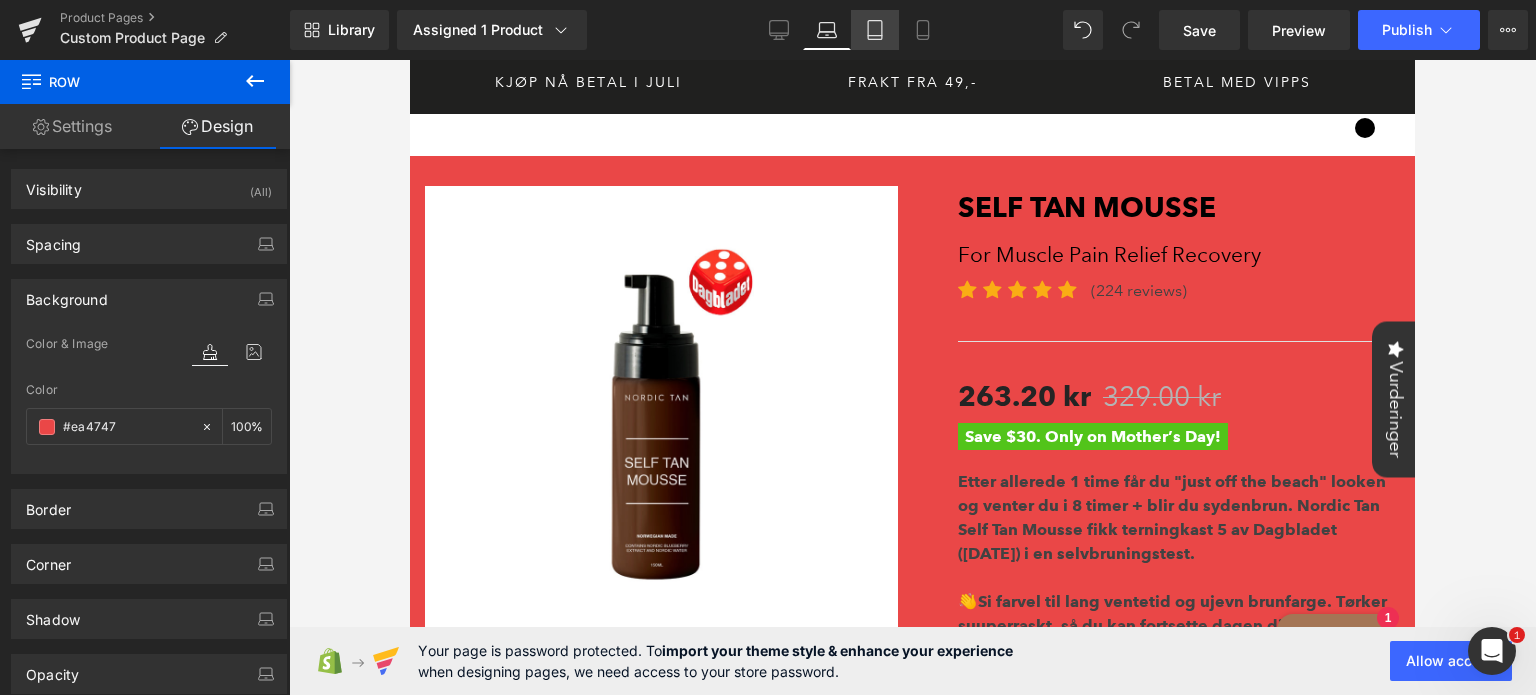 click 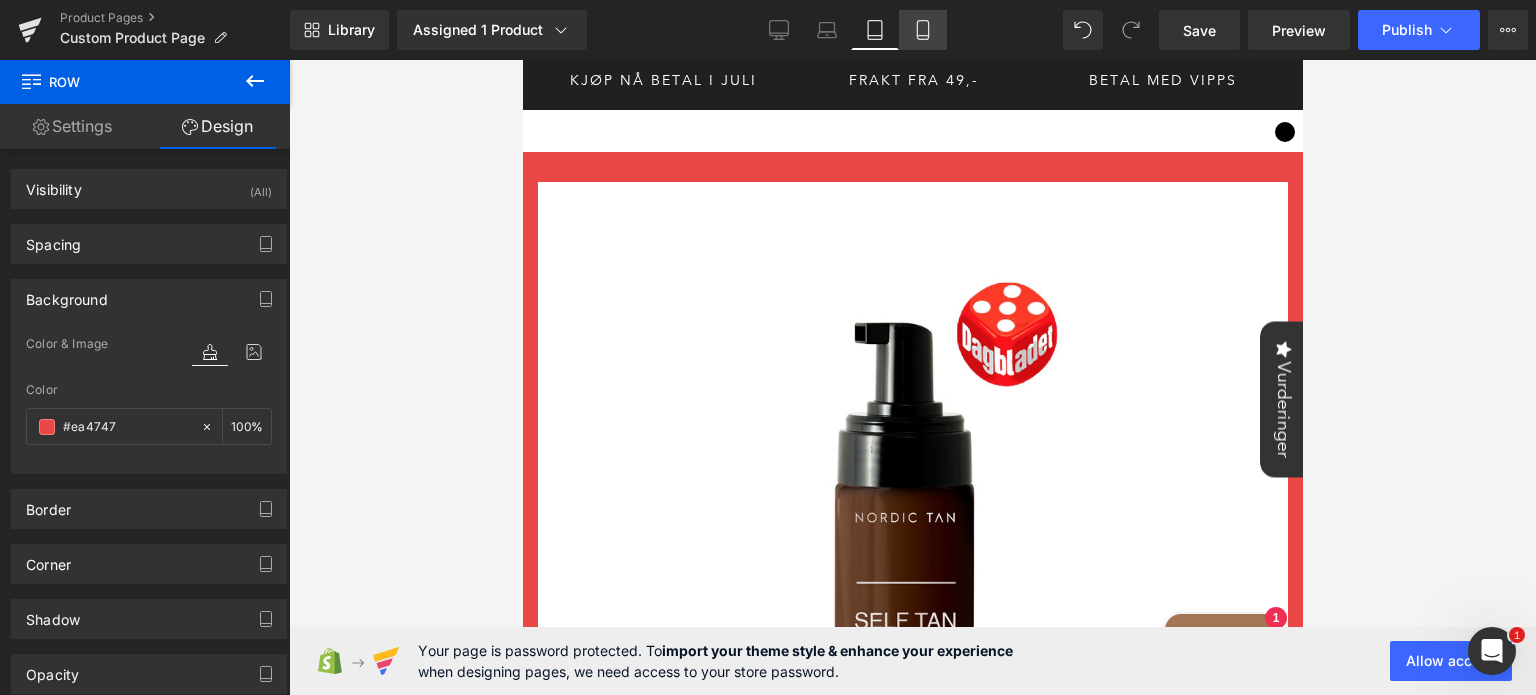 click 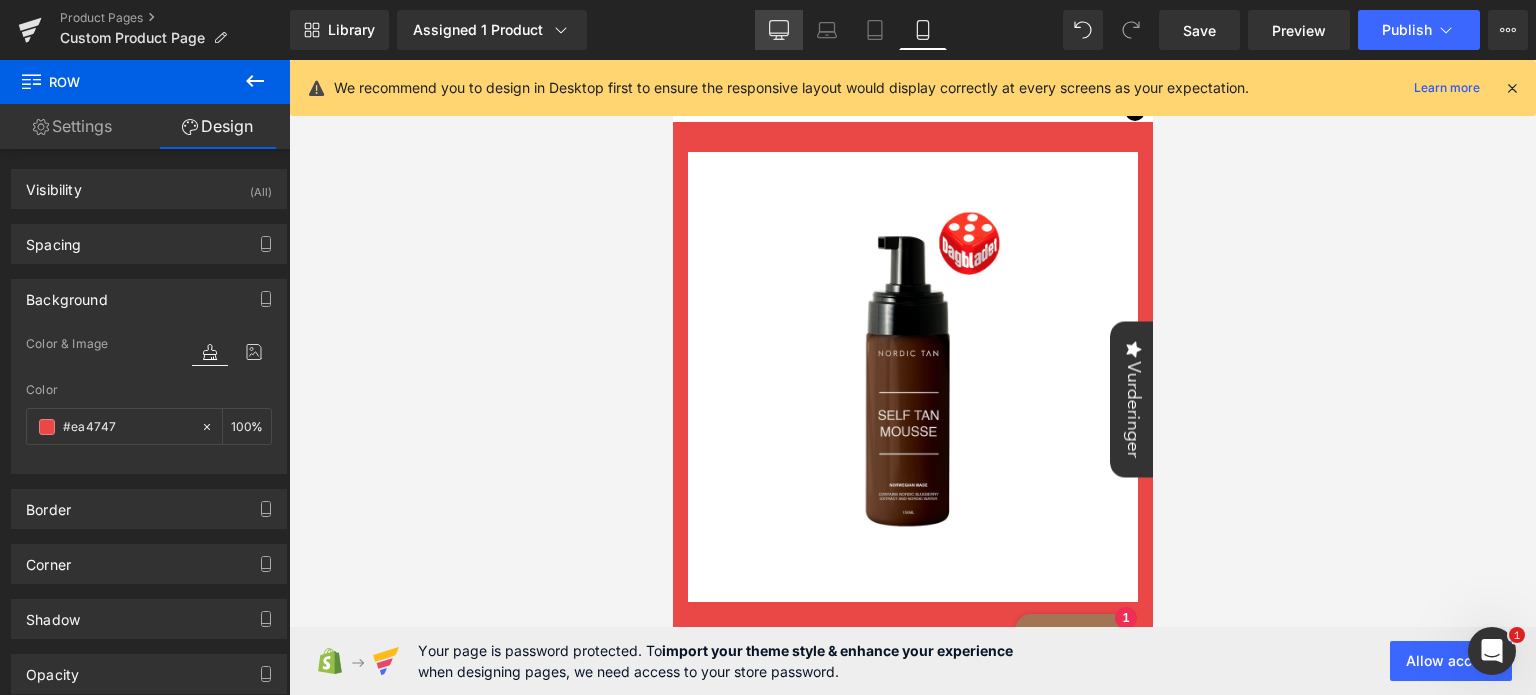 click 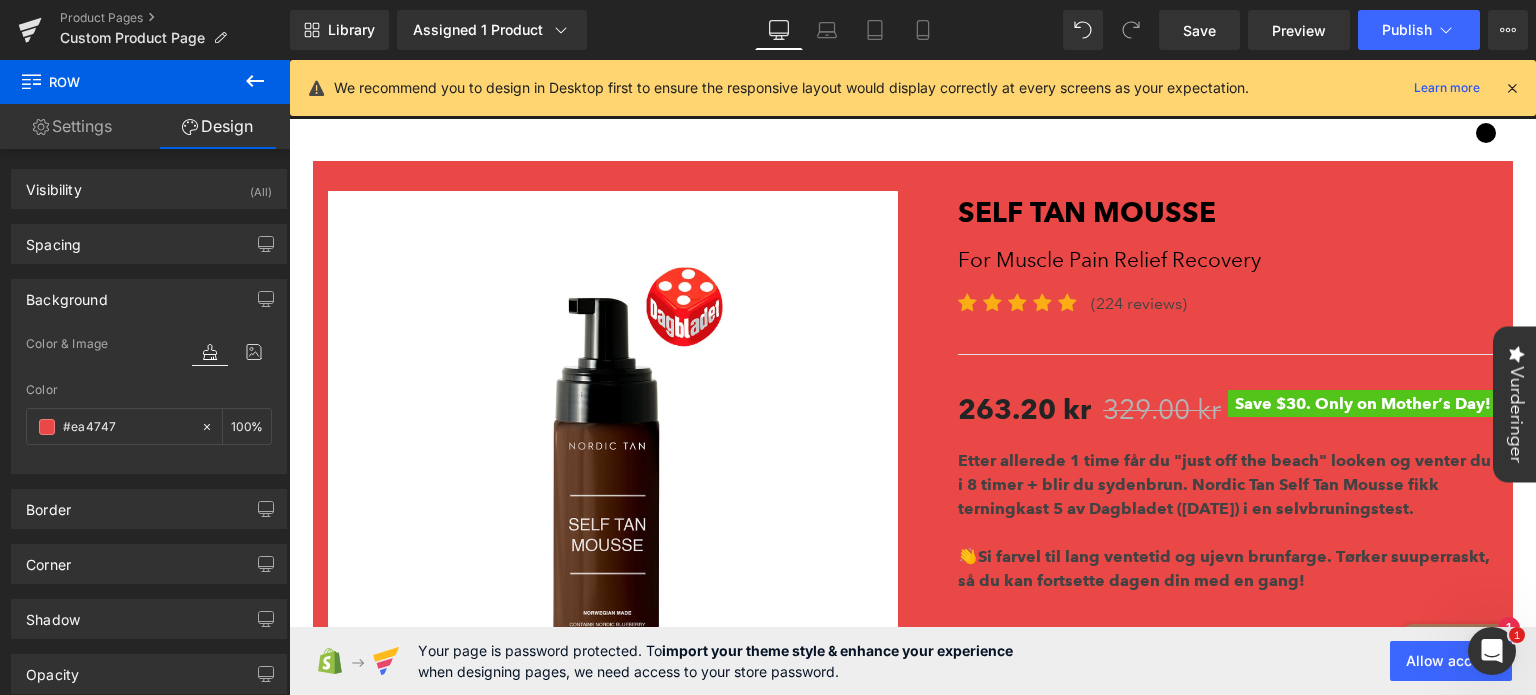 type on "100" 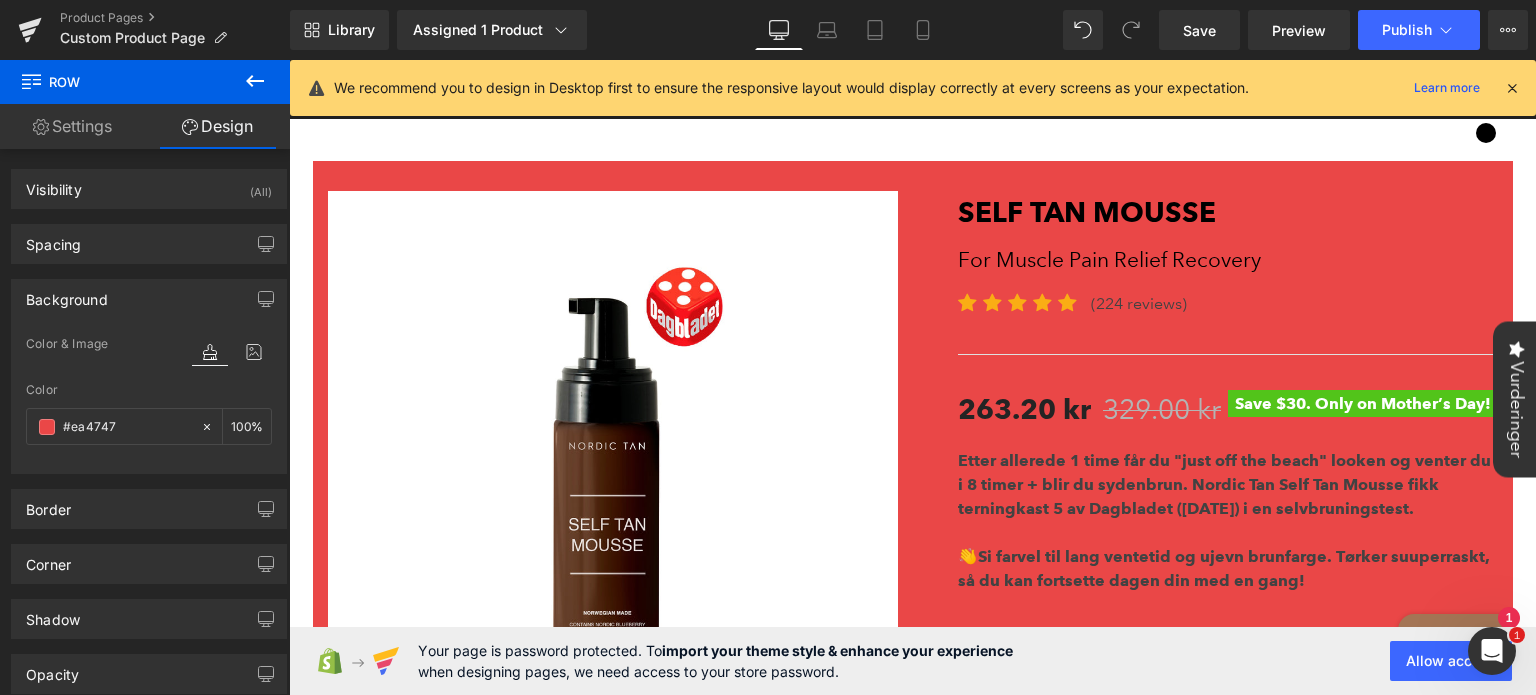 scroll, scrollTop: 39, scrollLeft: 0, axis: vertical 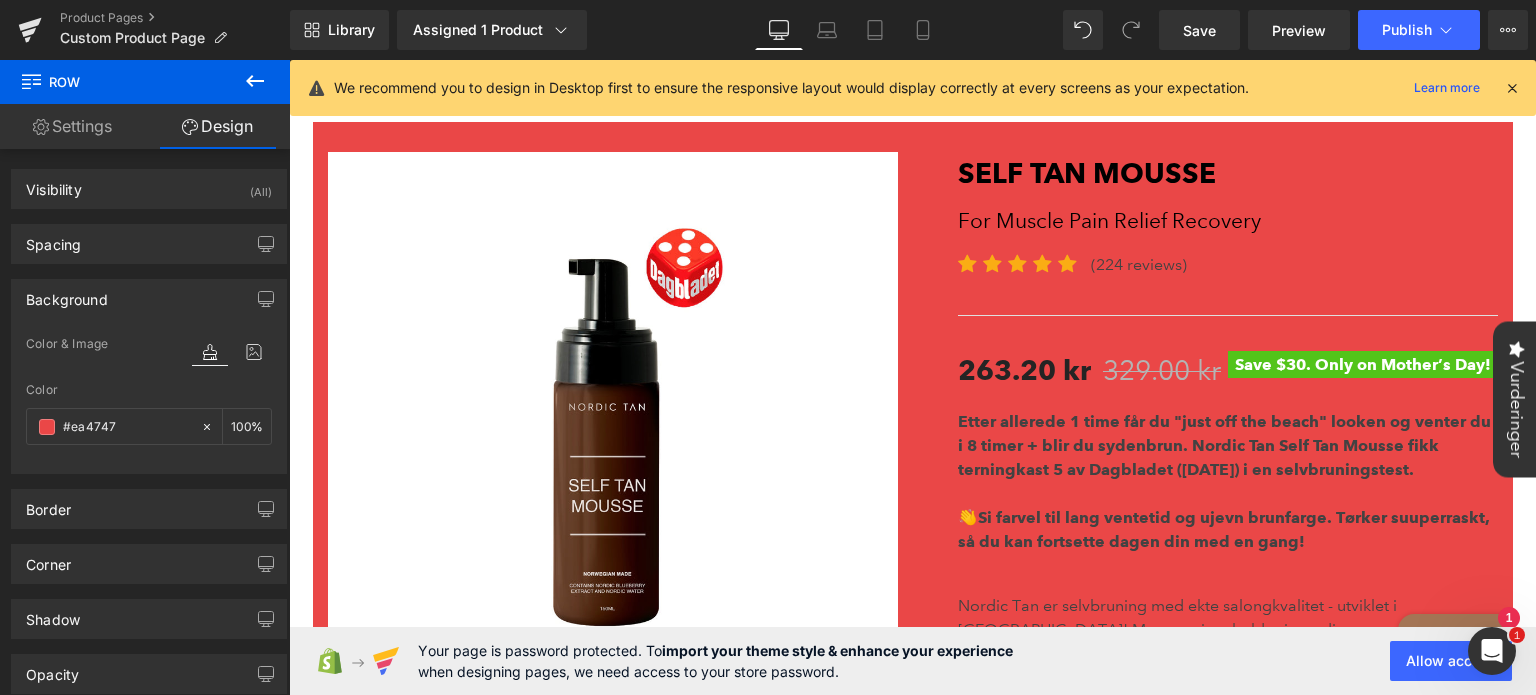 click 